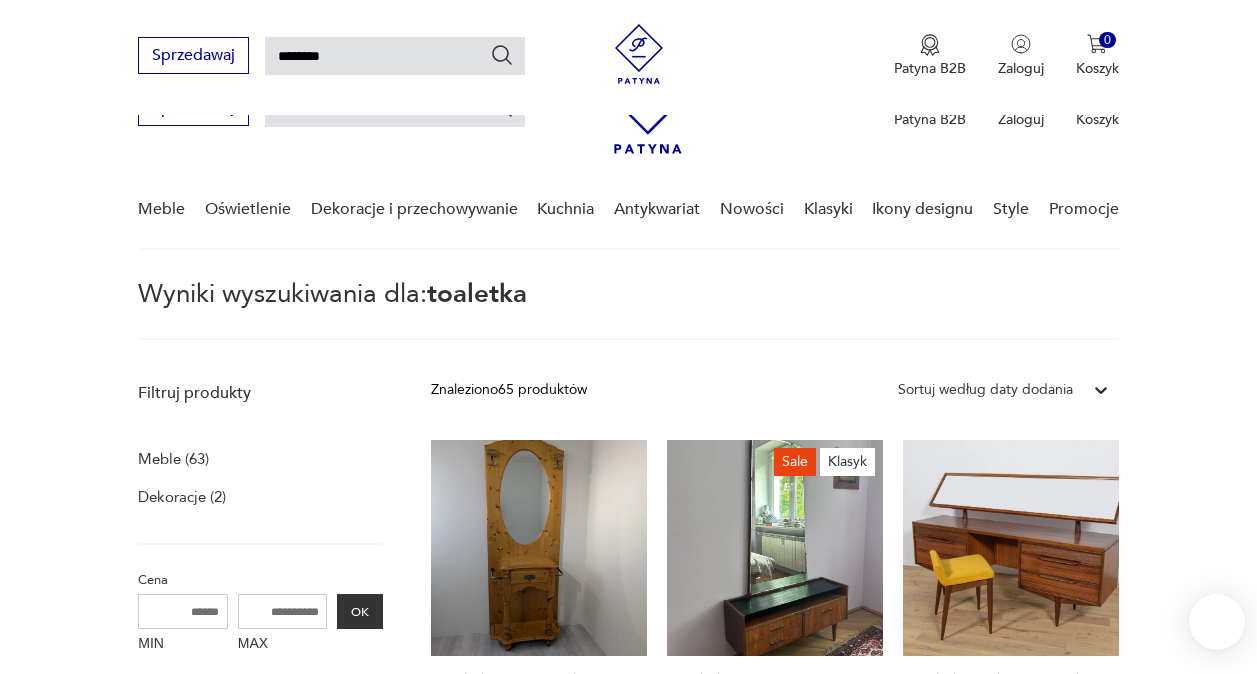 scroll, scrollTop: 560, scrollLeft: 0, axis: vertical 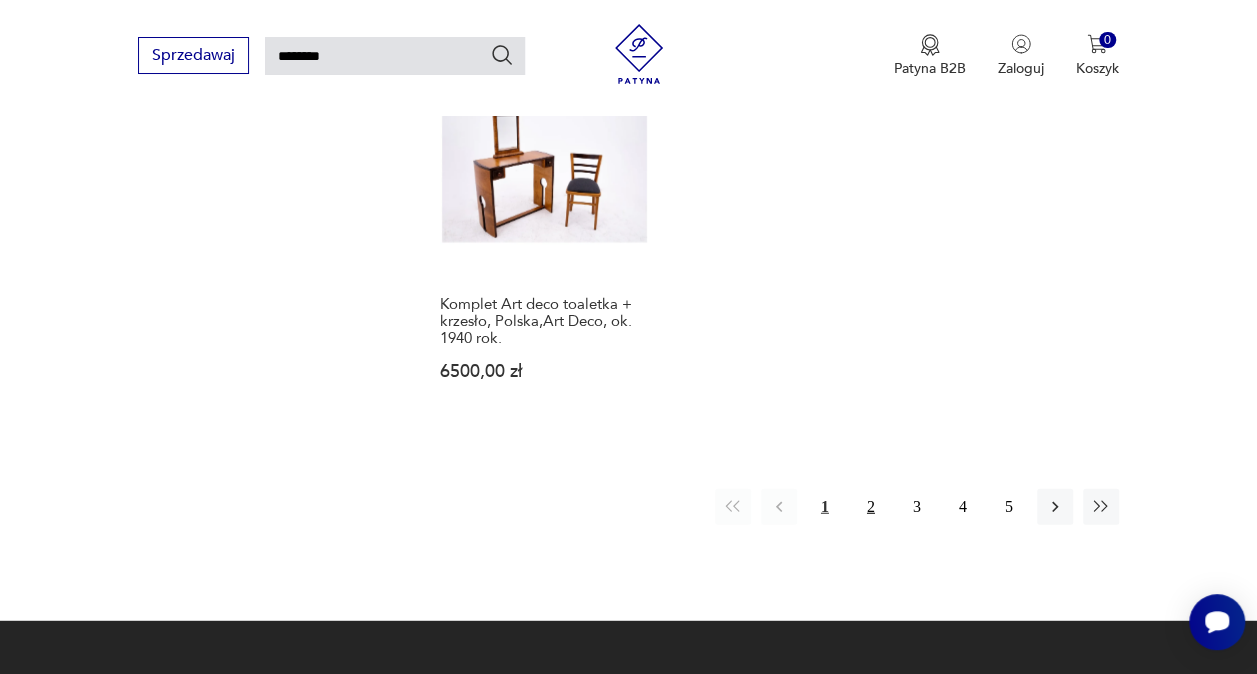 click on "2" at bounding box center [871, 507] 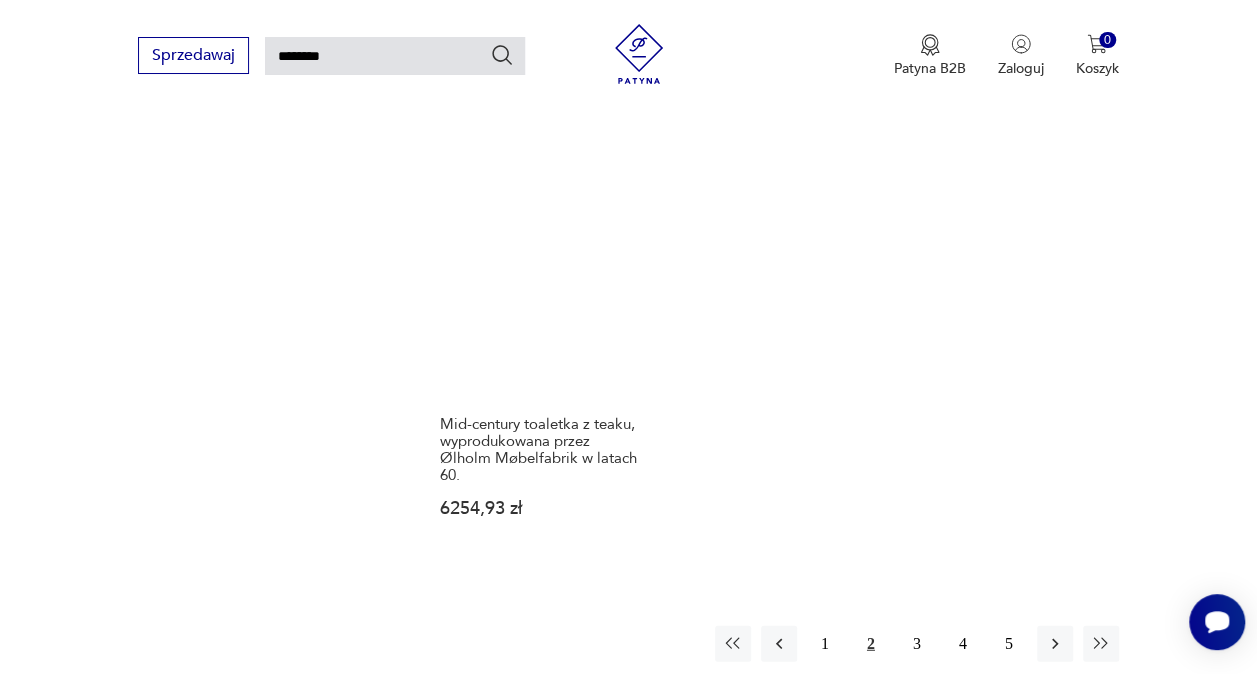 scroll, scrollTop: 2207, scrollLeft: 0, axis: vertical 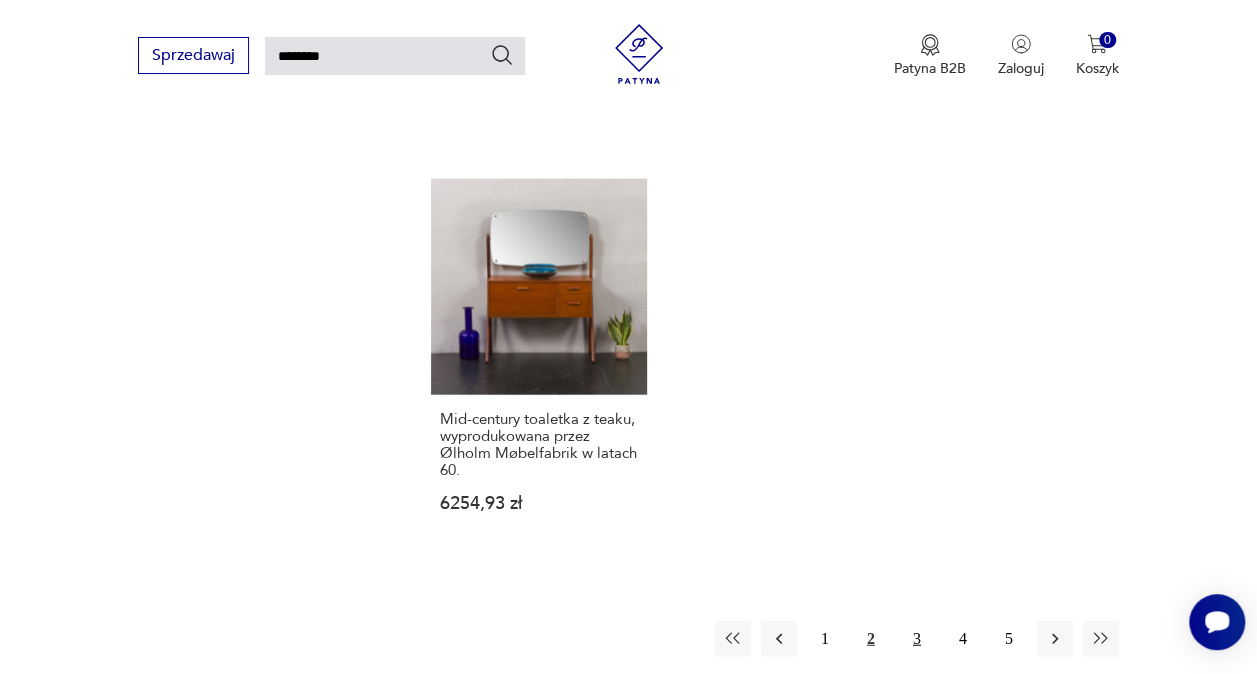 click on "3" at bounding box center [917, 639] 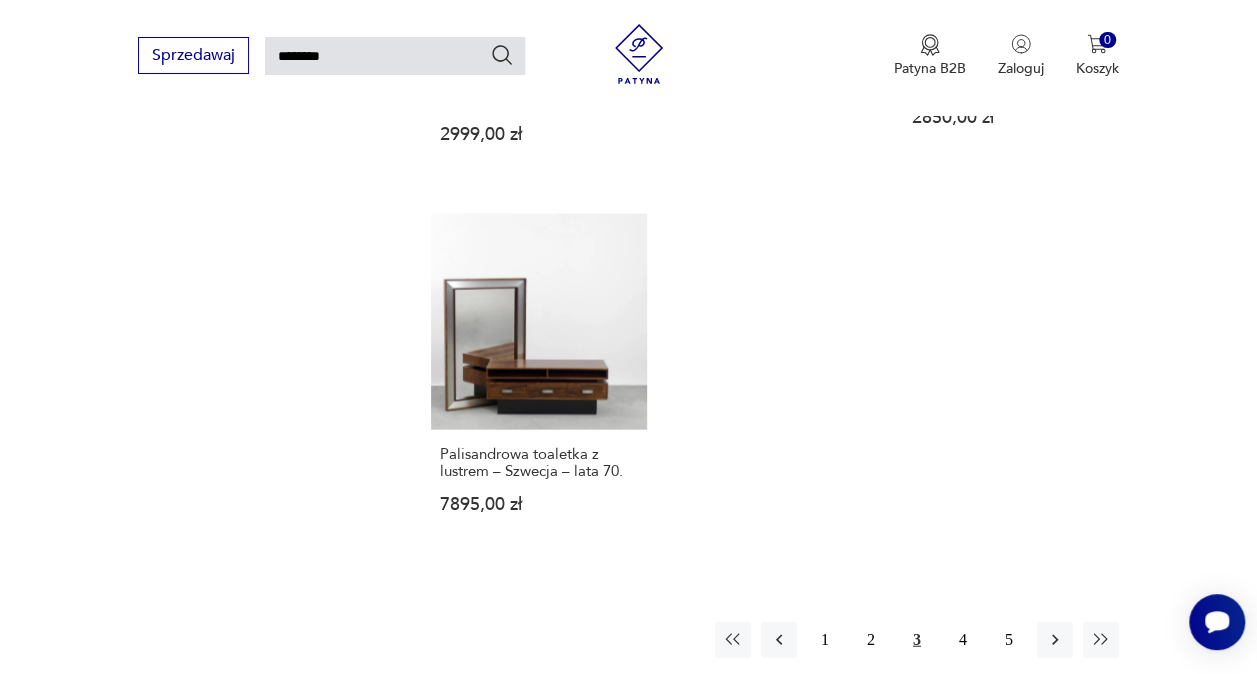 scroll, scrollTop: 2121, scrollLeft: 0, axis: vertical 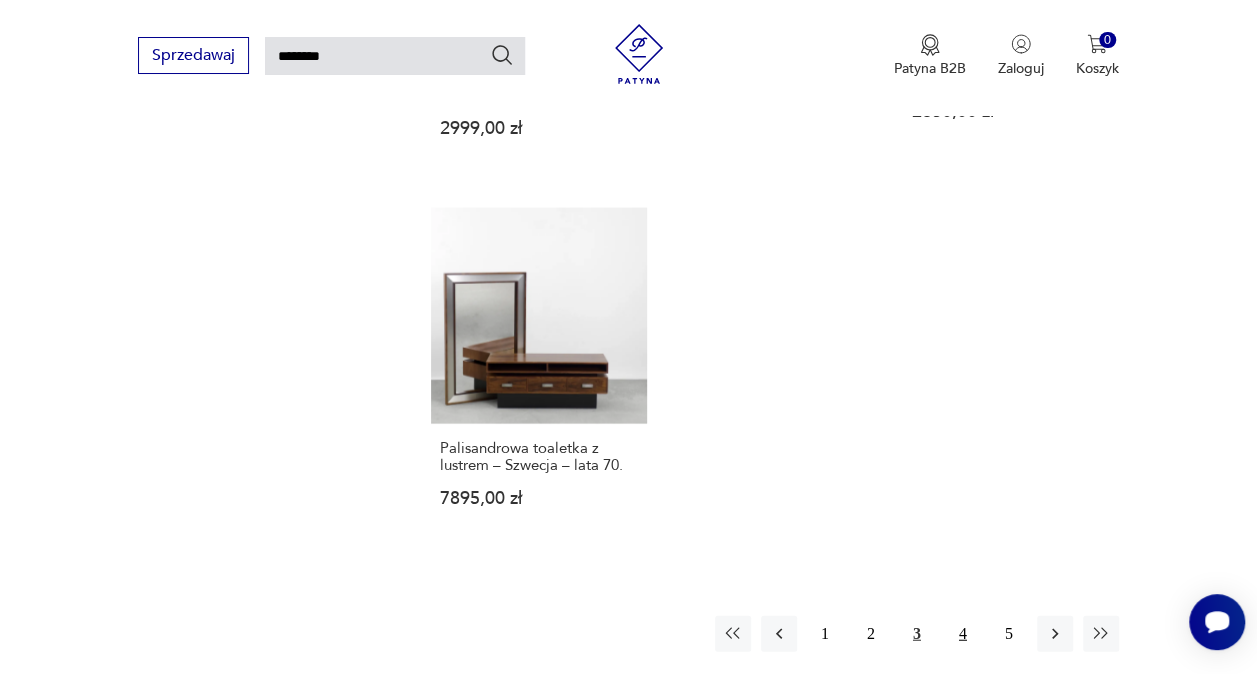 click on "4" at bounding box center [963, 634] 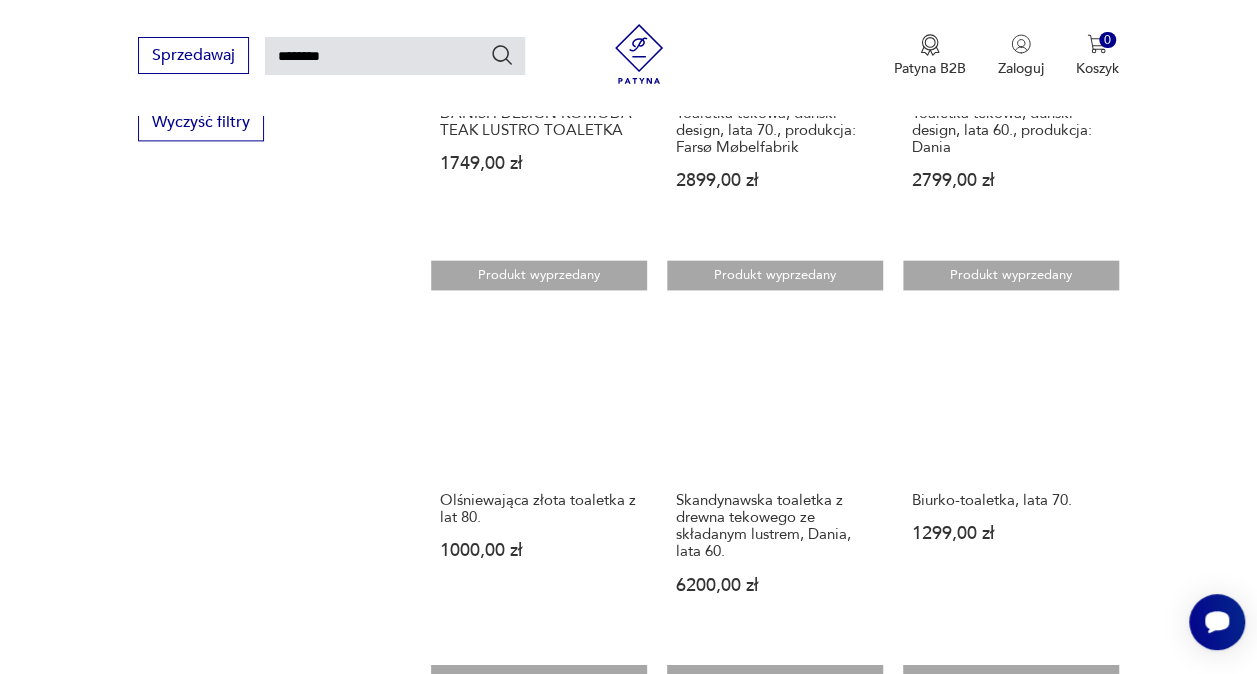 scroll, scrollTop: 1337, scrollLeft: 0, axis: vertical 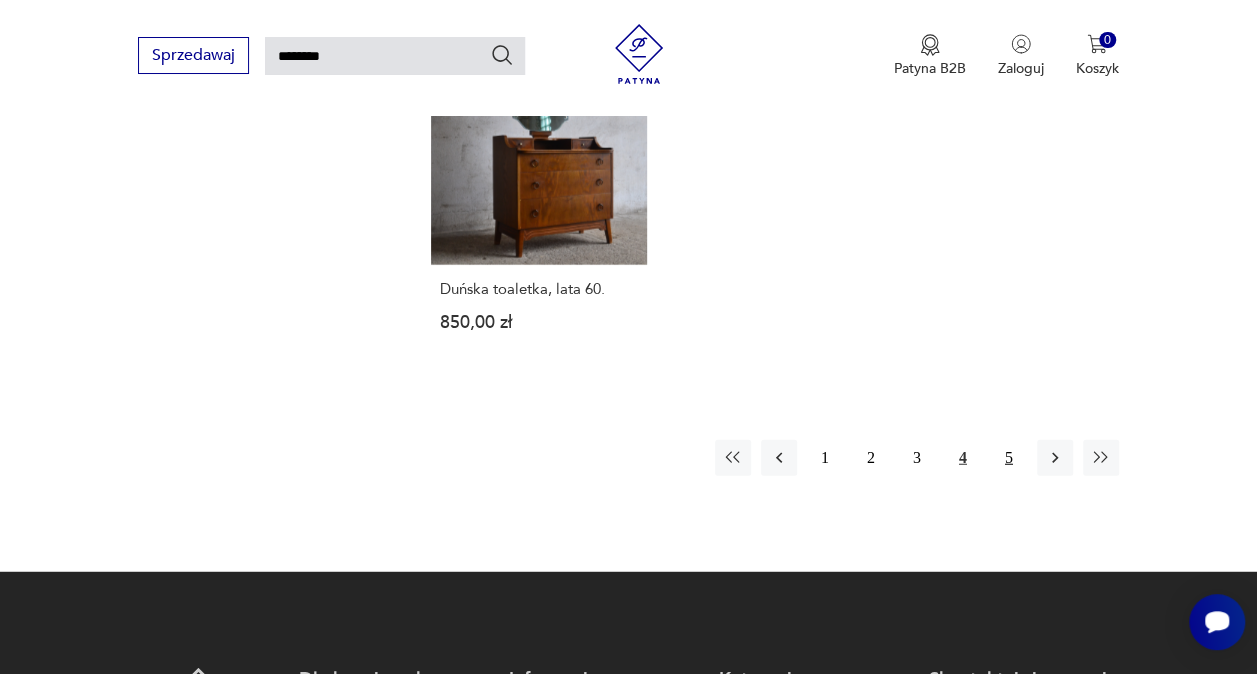 click on "5" at bounding box center [1009, 458] 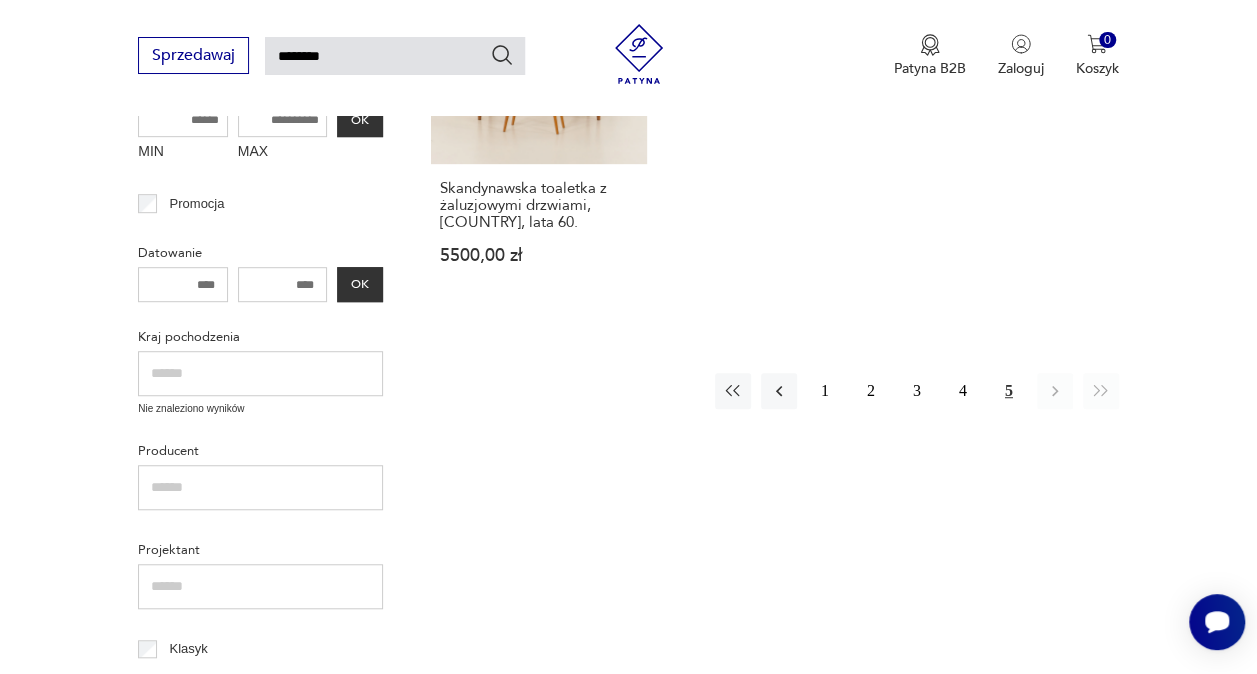 scroll, scrollTop: 491, scrollLeft: 0, axis: vertical 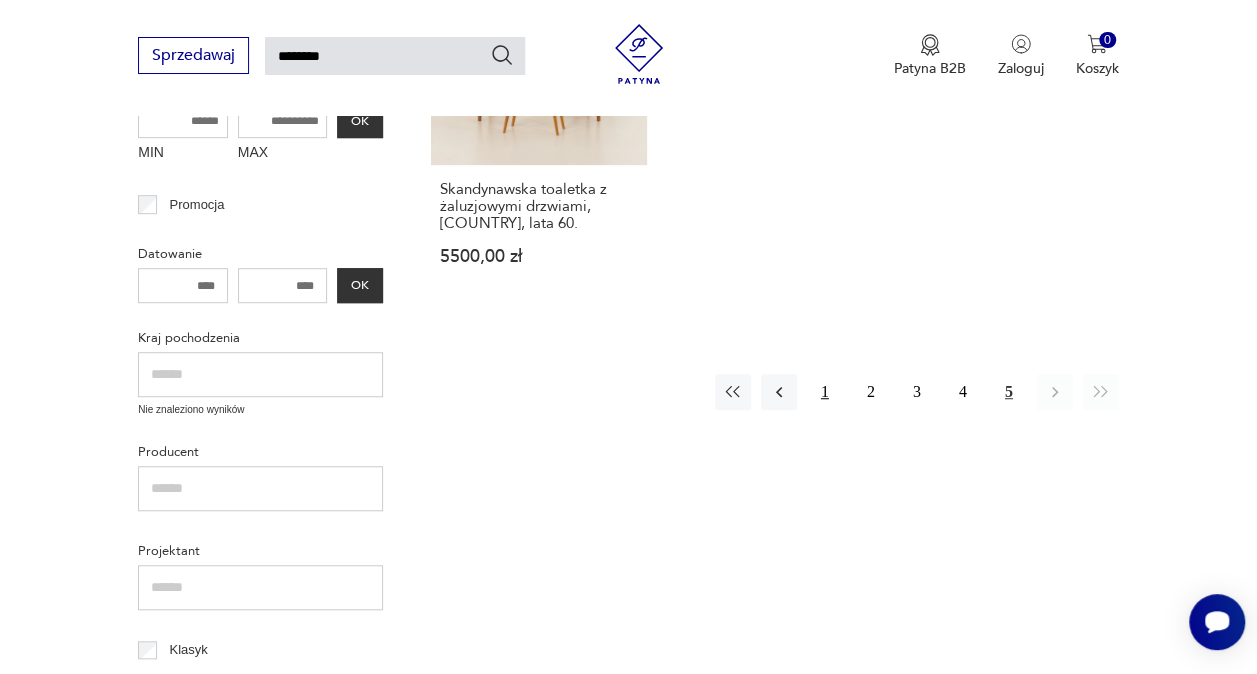 click on "1" at bounding box center [825, 392] 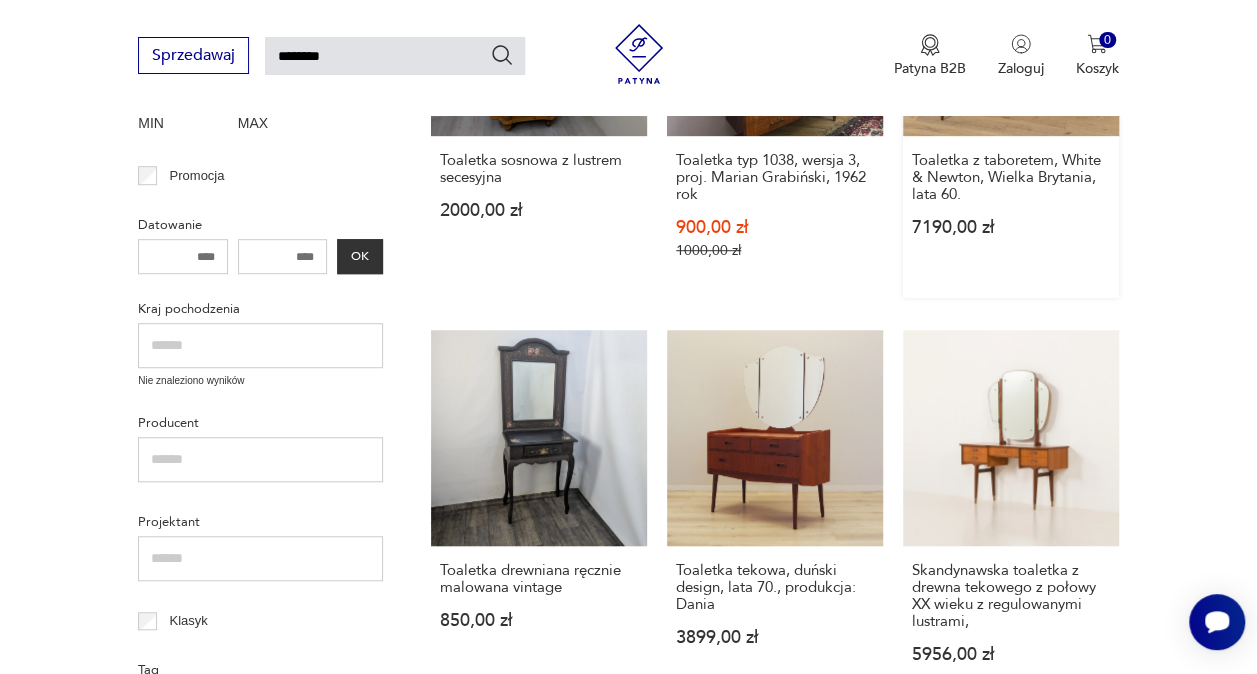 scroll, scrollTop: 658, scrollLeft: 0, axis: vertical 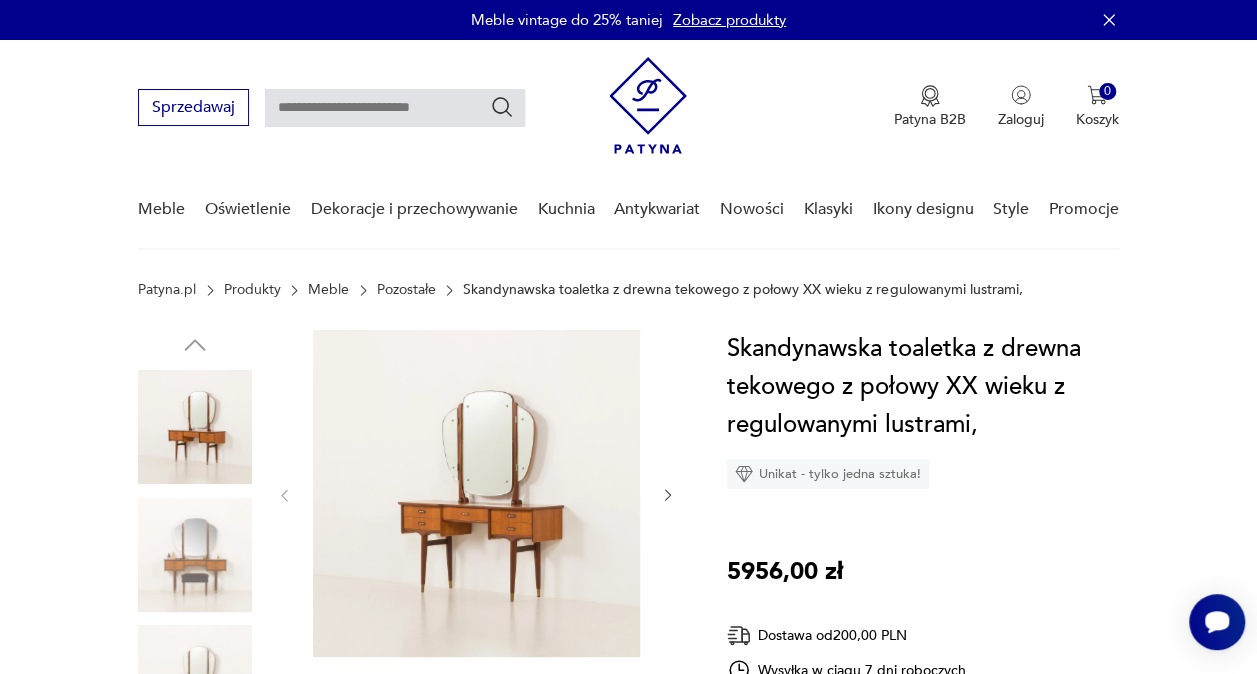 click at bounding box center [195, 555] 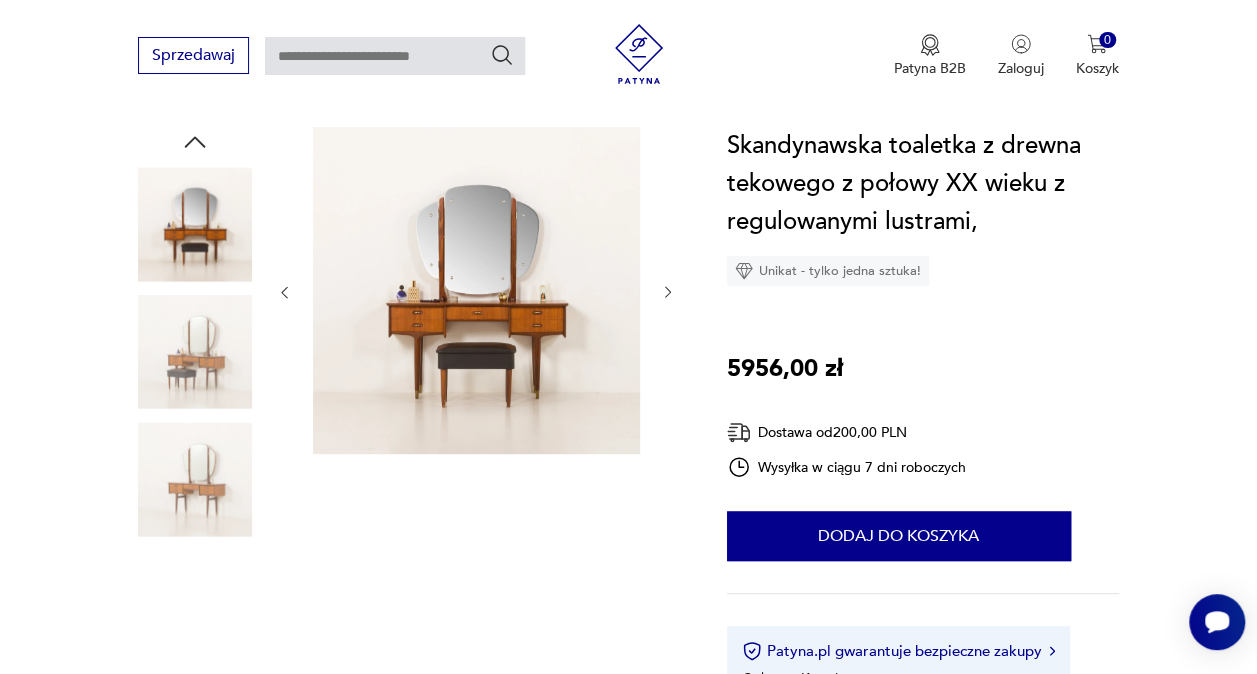 scroll, scrollTop: 209, scrollLeft: 0, axis: vertical 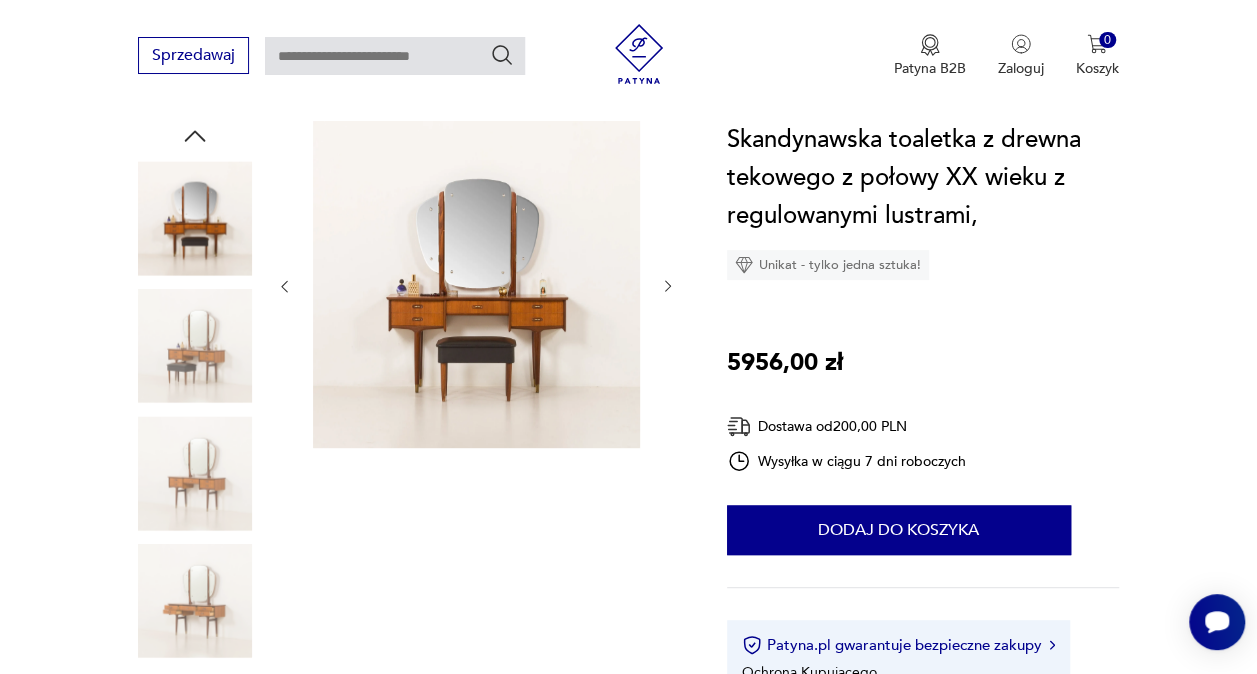 click at bounding box center [195, 346] 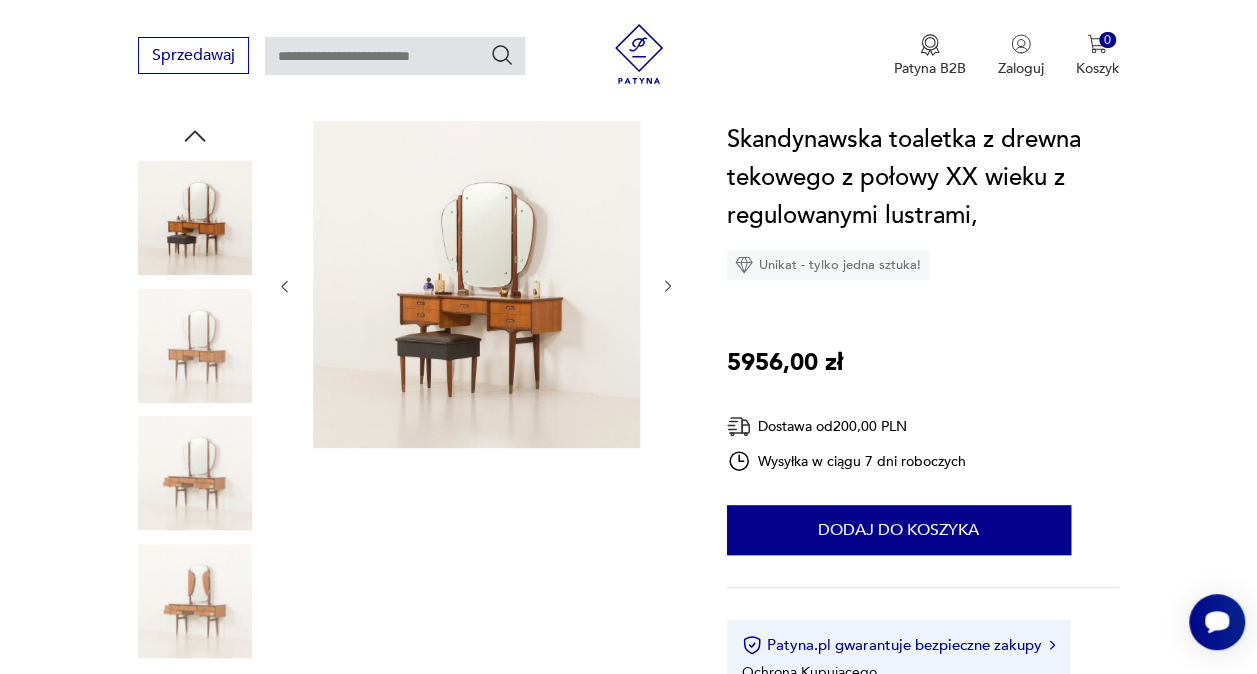 click at bounding box center (195, 346) 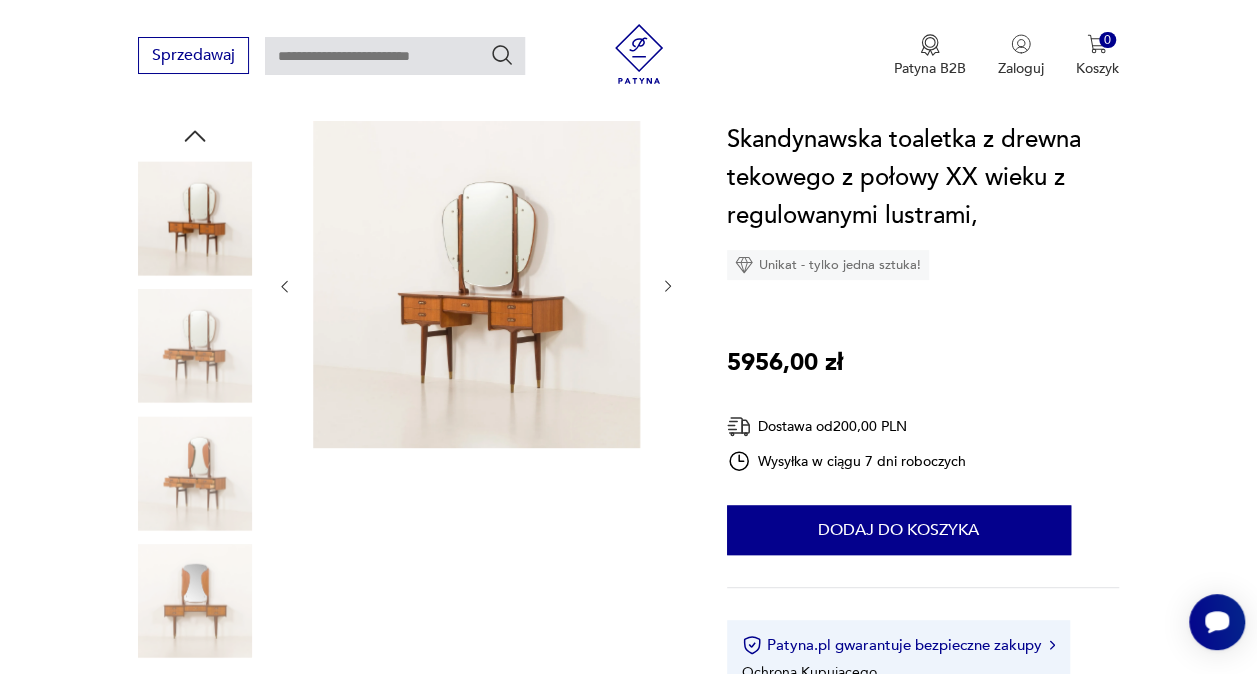 click at bounding box center [195, 473] 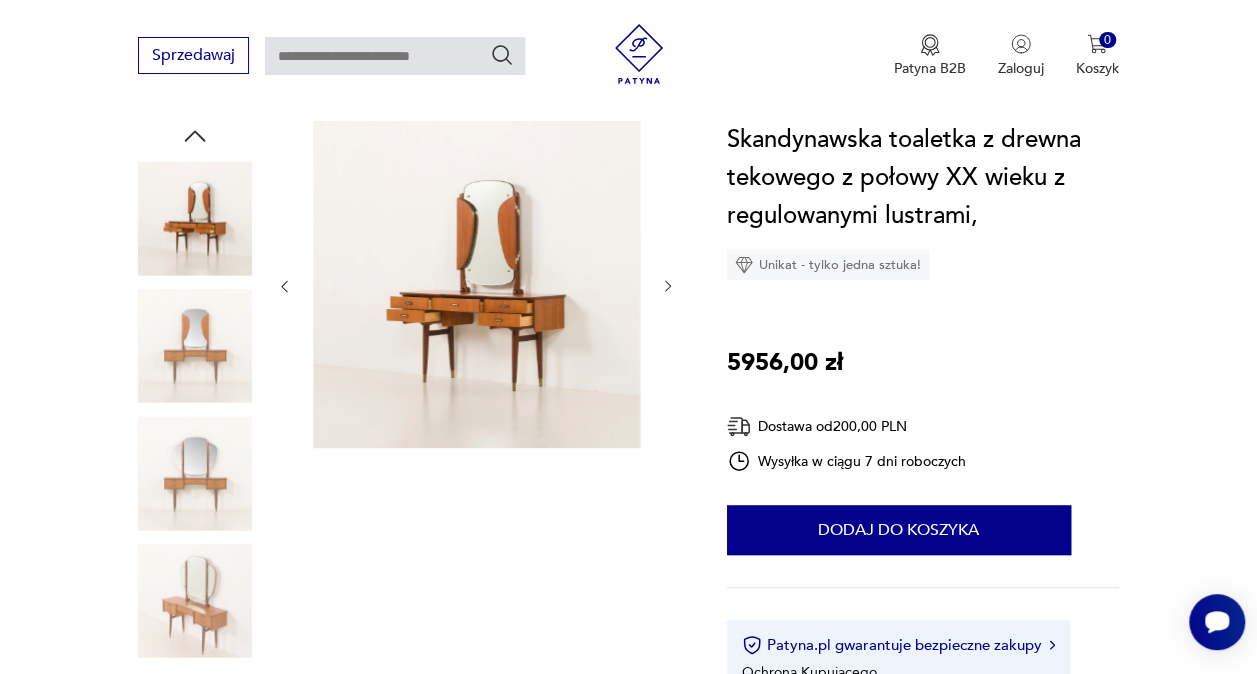 click at bounding box center [195, 473] 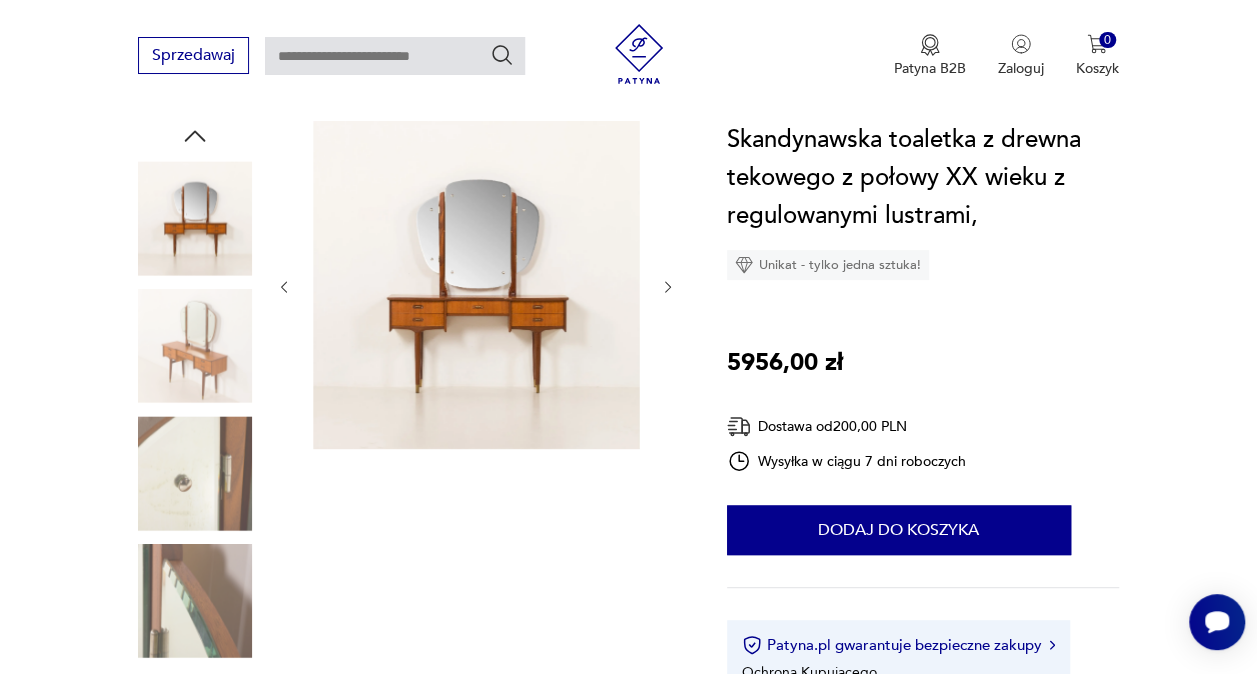 click at bounding box center [195, 473] 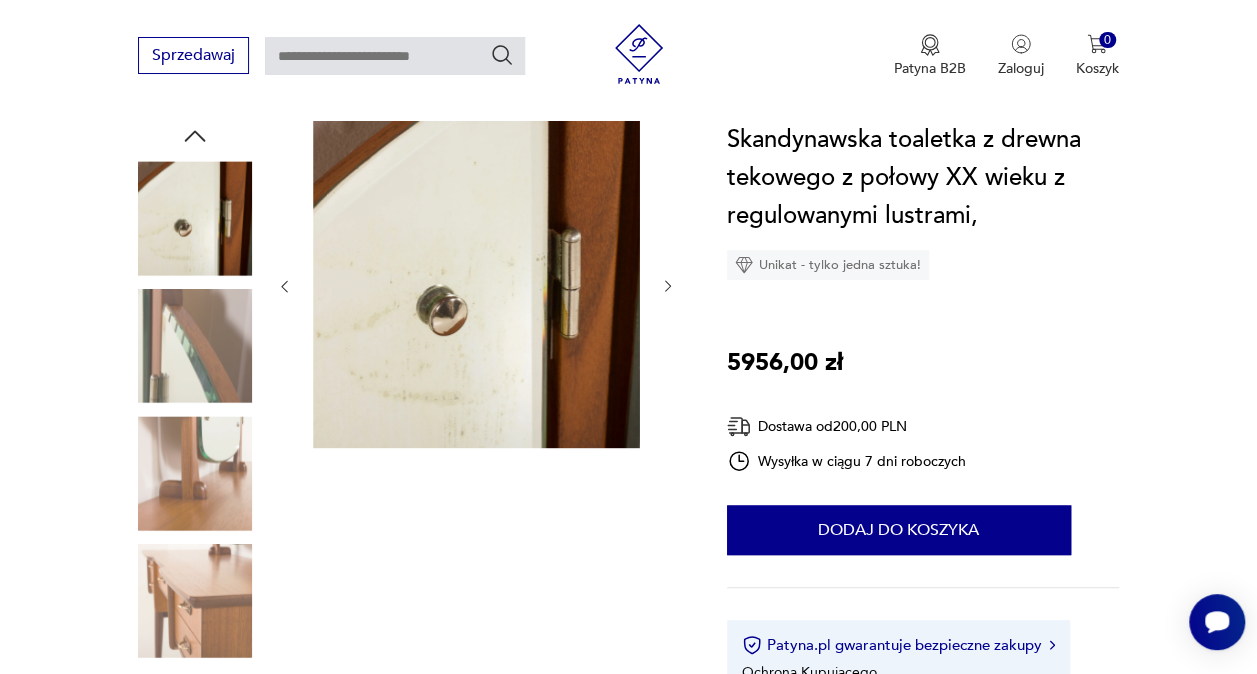 click at bounding box center (195, 346) 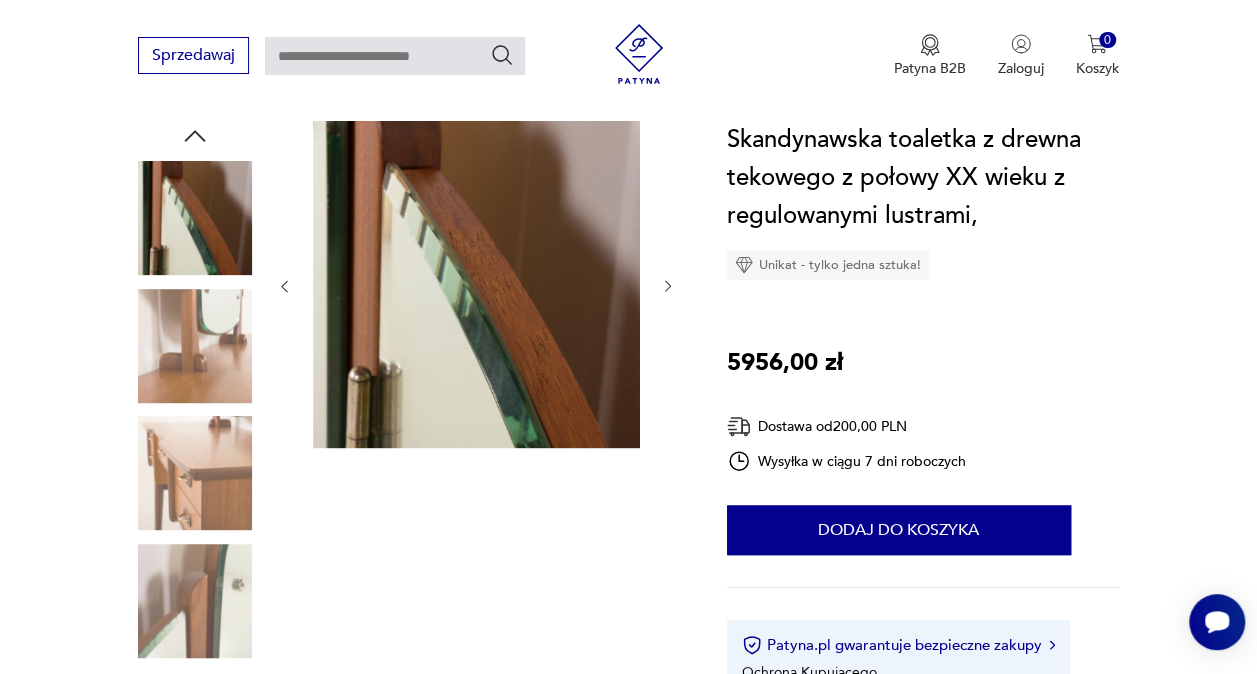 click at bounding box center (195, 346) 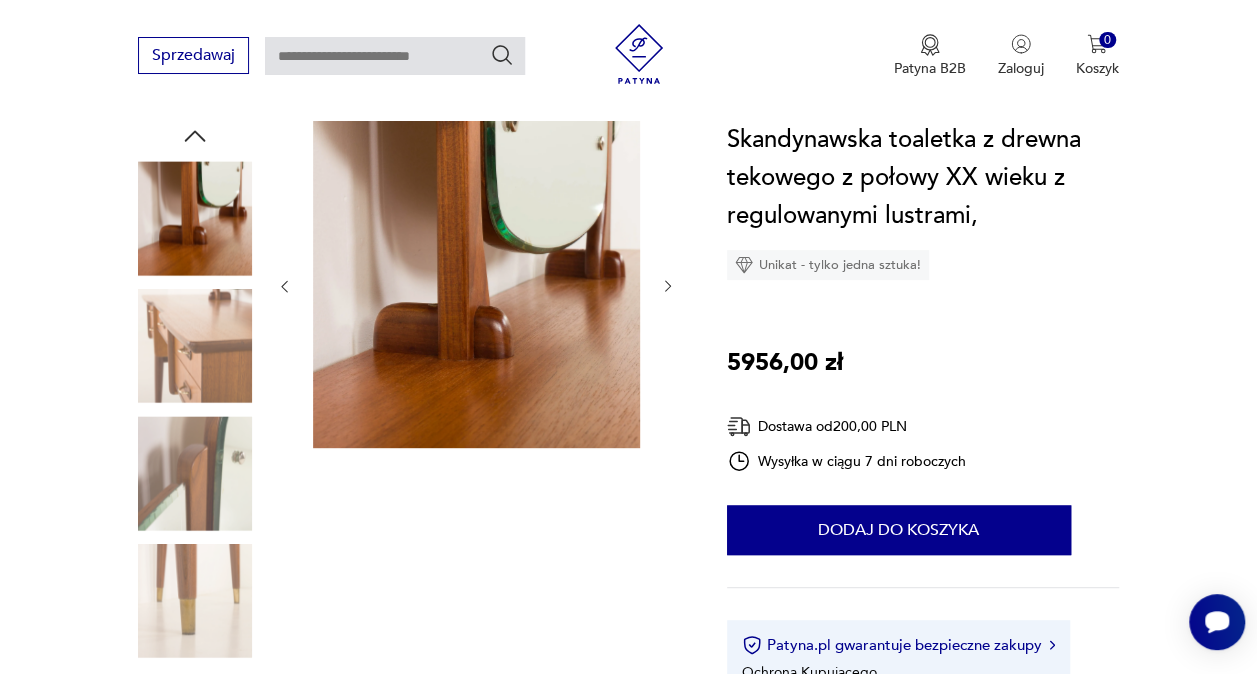 click at bounding box center [195, 473] 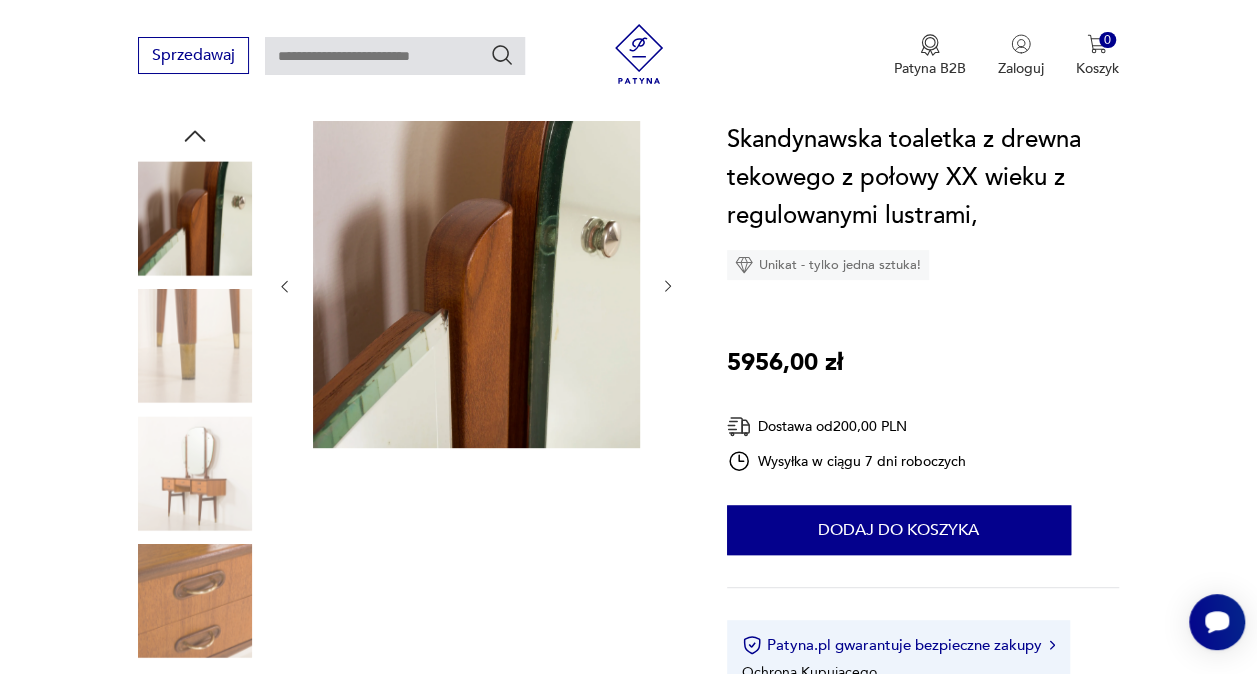 click at bounding box center (195, 473) 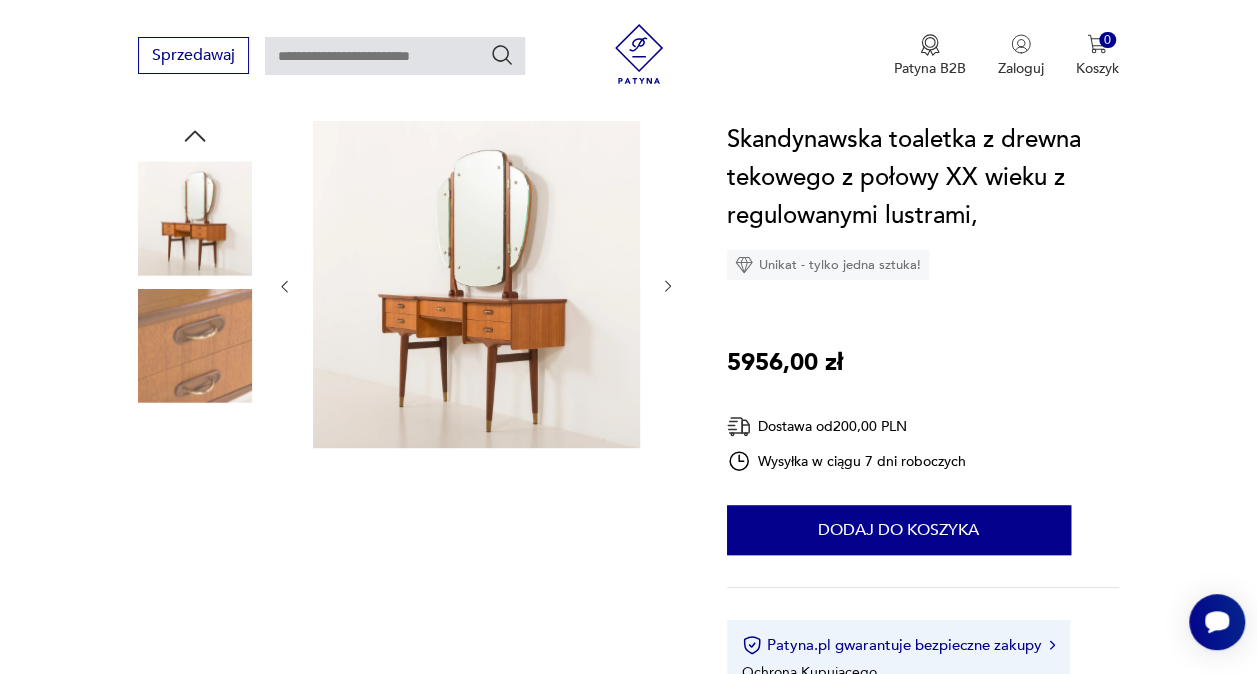click at bounding box center (195, 473) 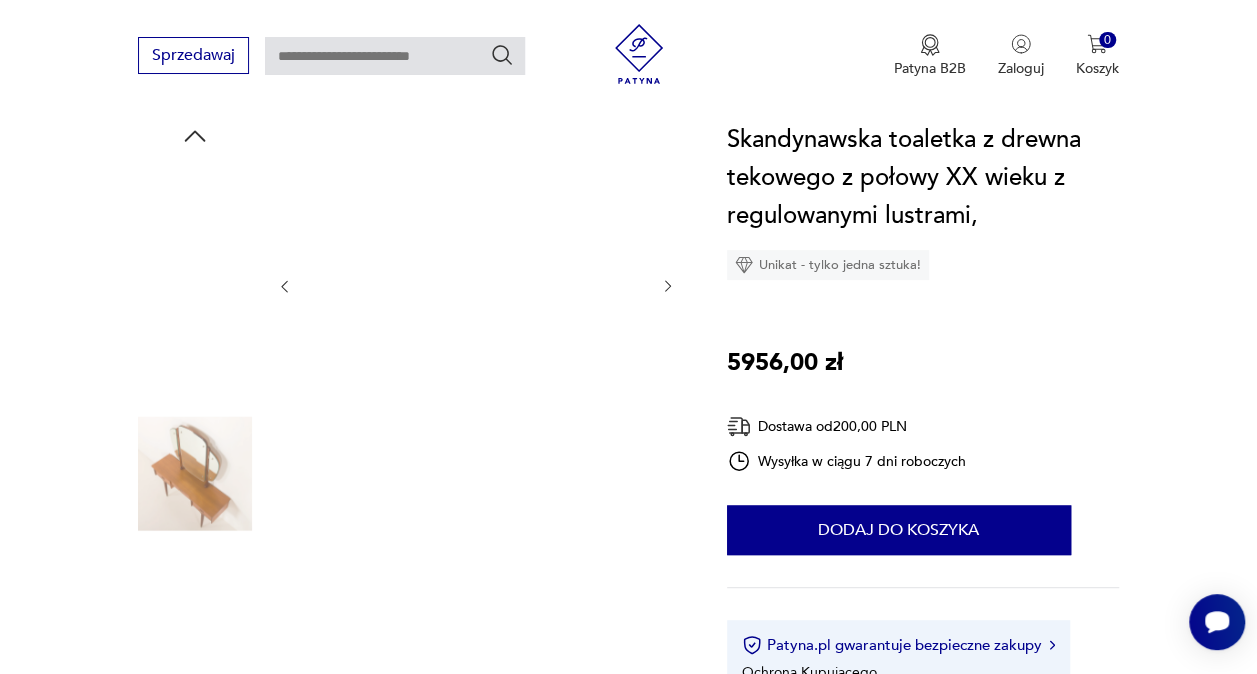 click at bounding box center [195, 473] 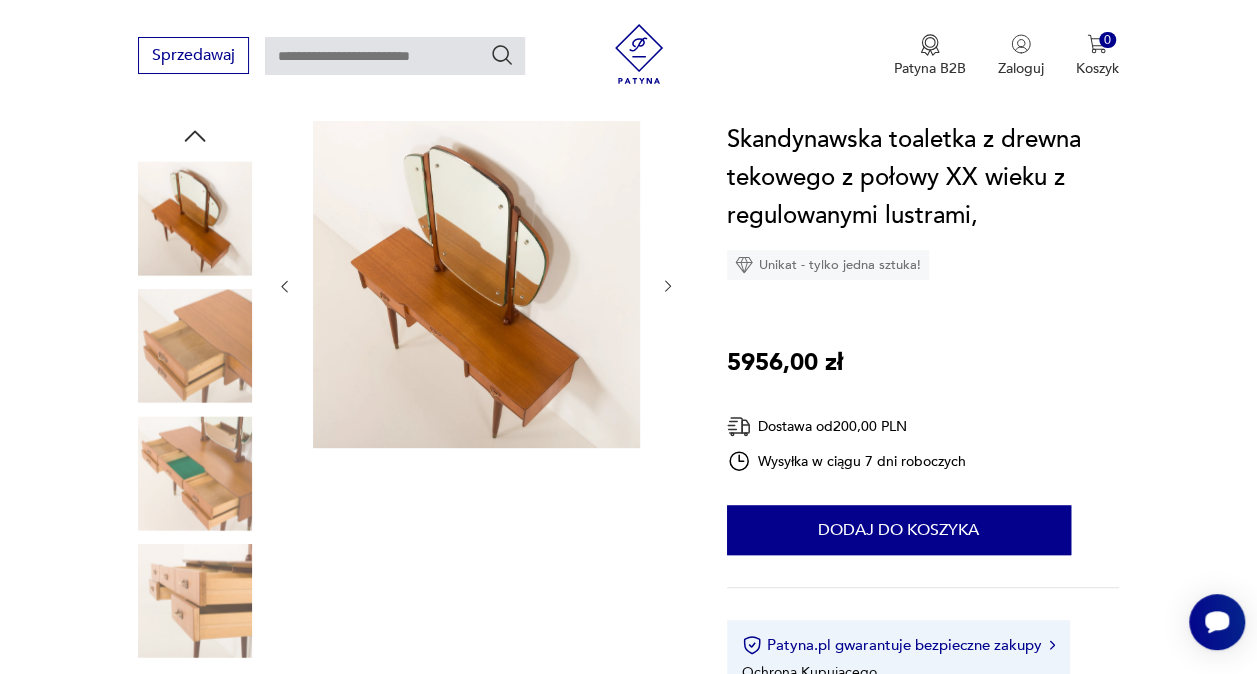 click at bounding box center (195, 473) 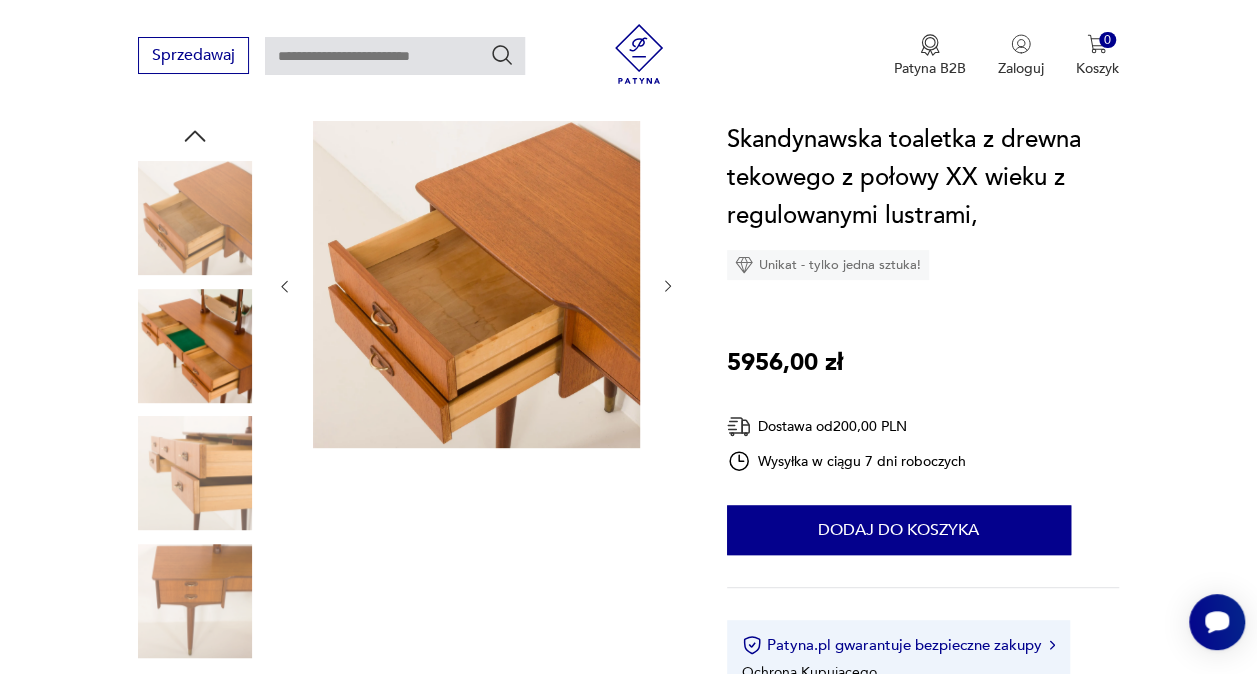 click at bounding box center (195, 411) 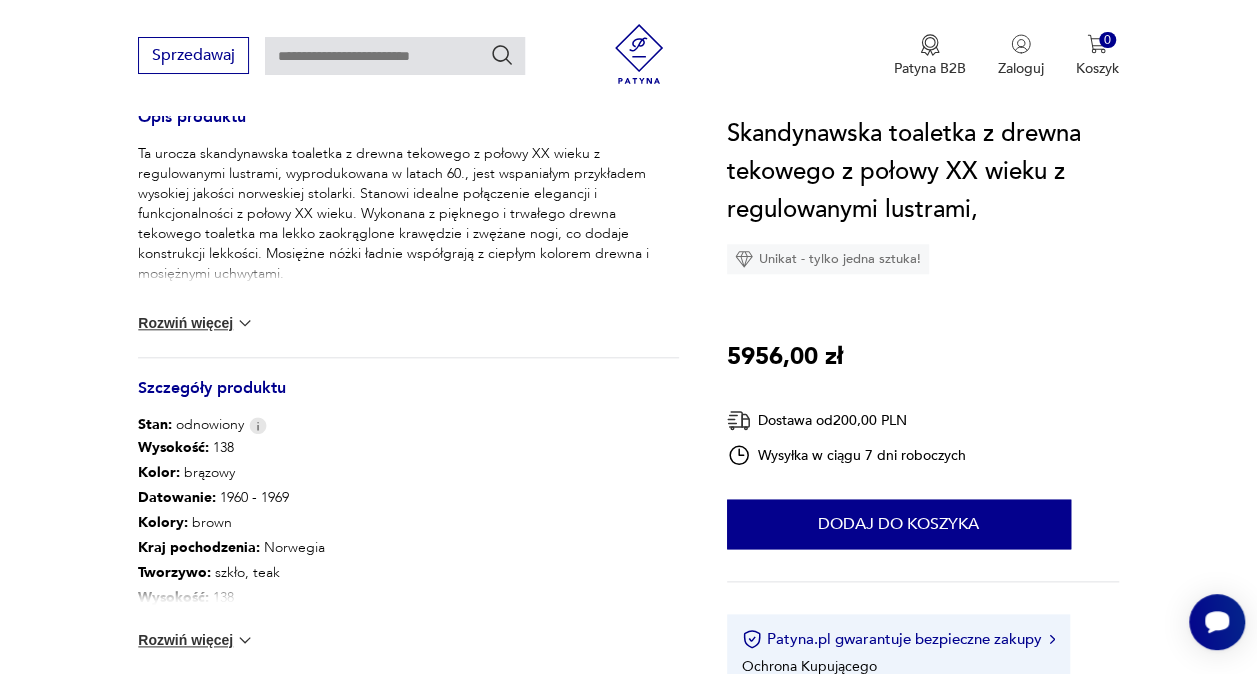 scroll, scrollTop: 841, scrollLeft: 0, axis: vertical 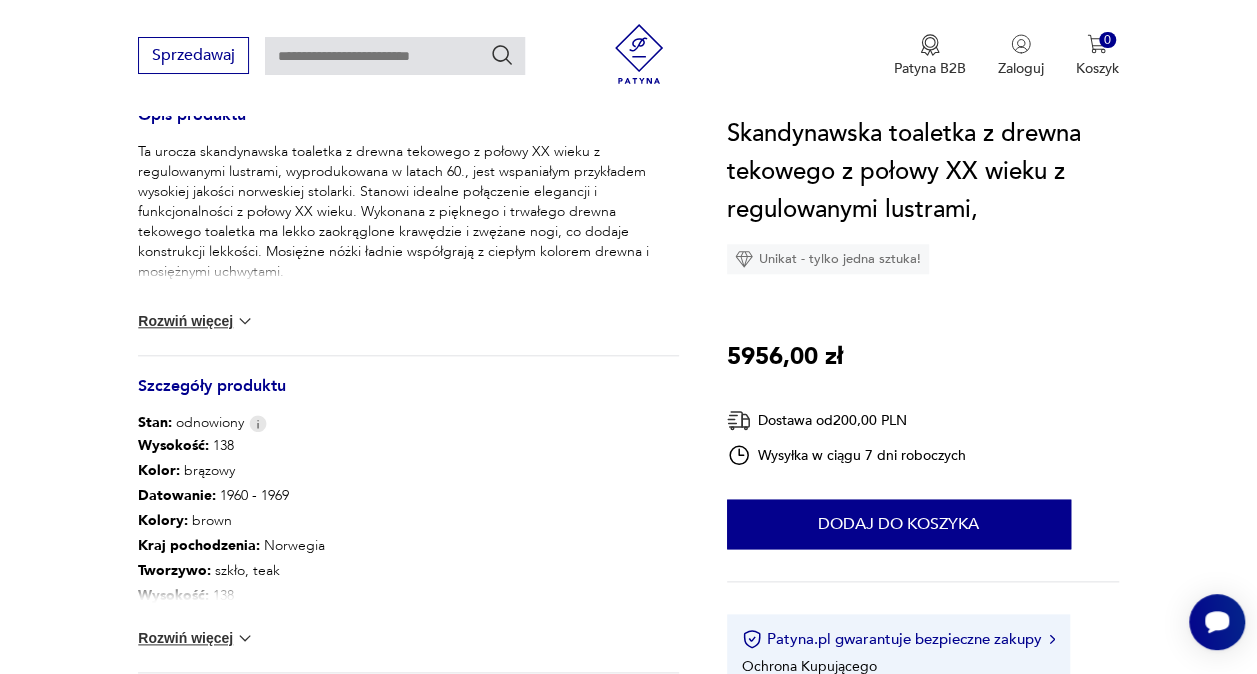 click on "Rozwiń więcej" at bounding box center (196, 638) 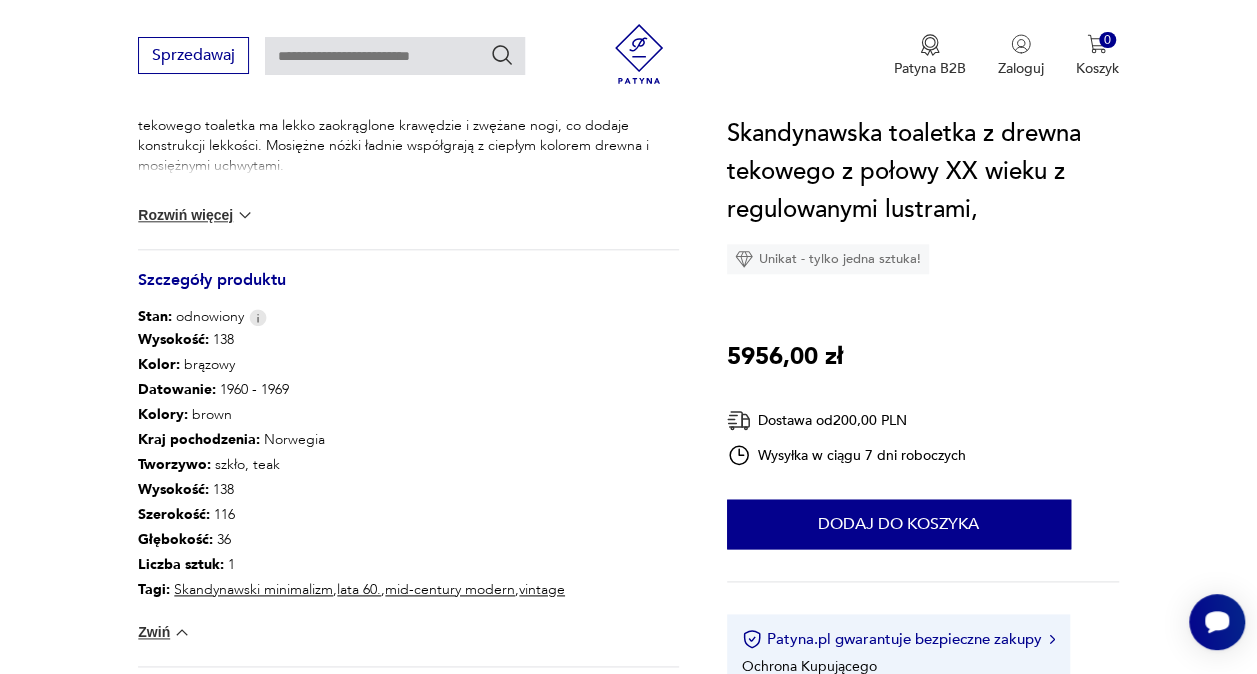 scroll, scrollTop: 951, scrollLeft: 0, axis: vertical 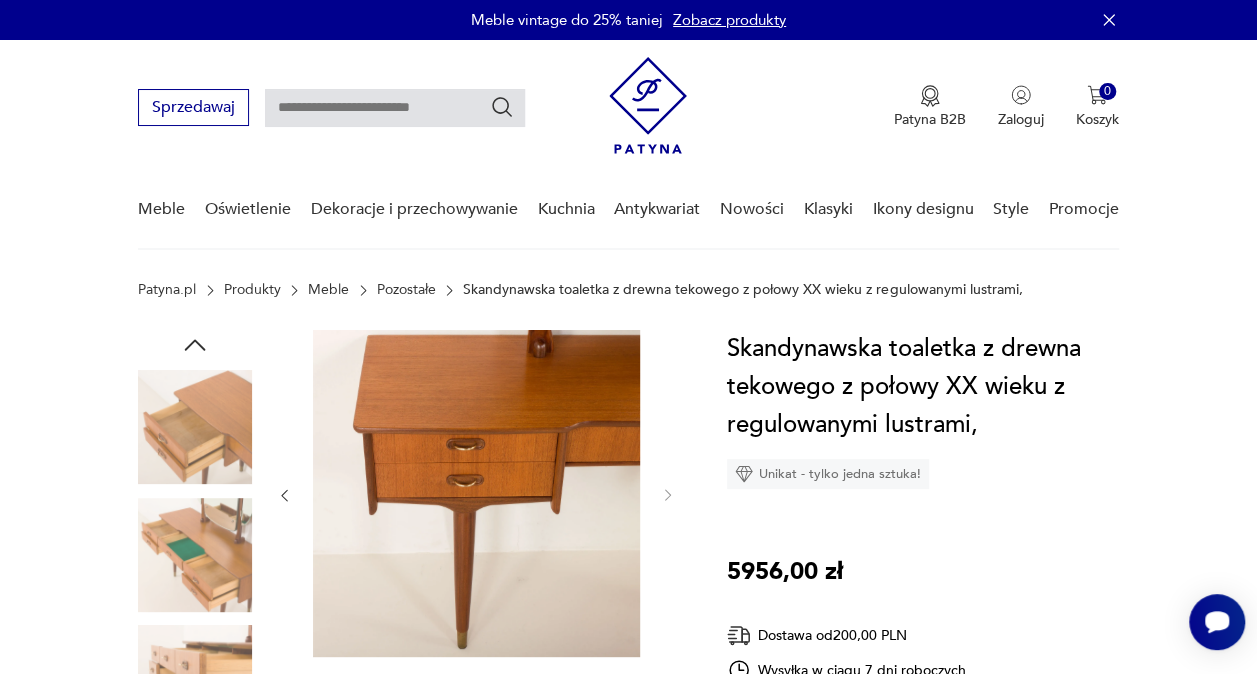 click at bounding box center [195, 555] 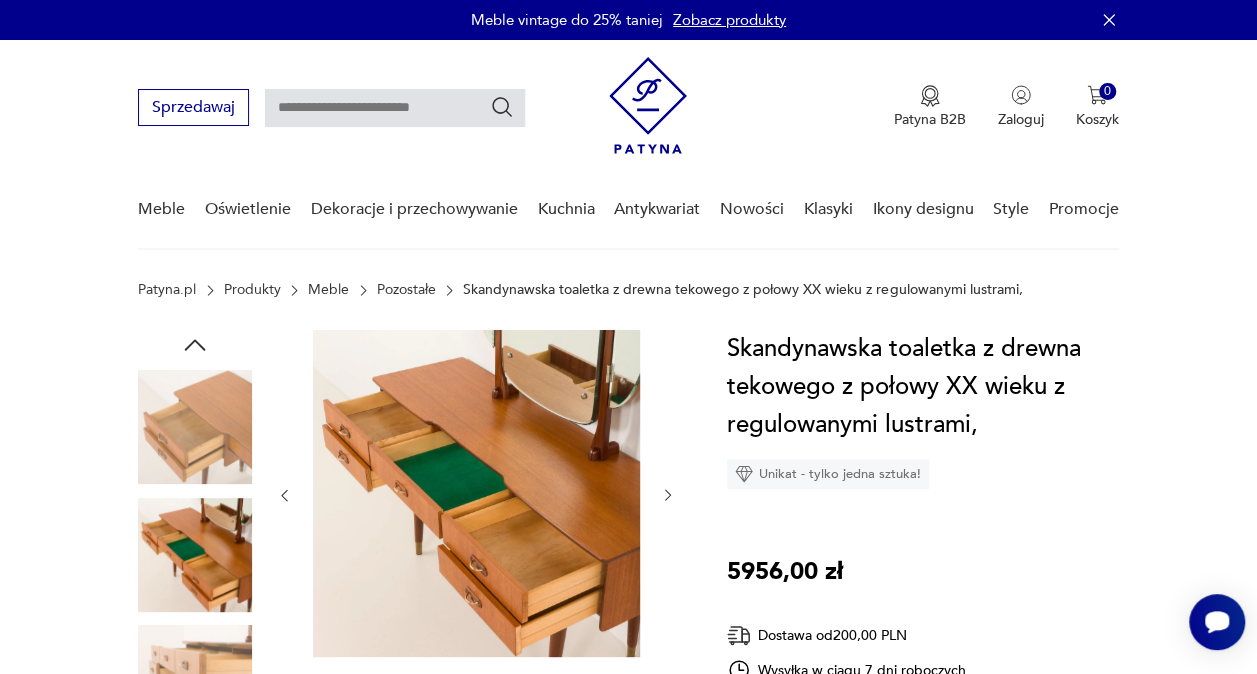 click at bounding box center (195, 682) 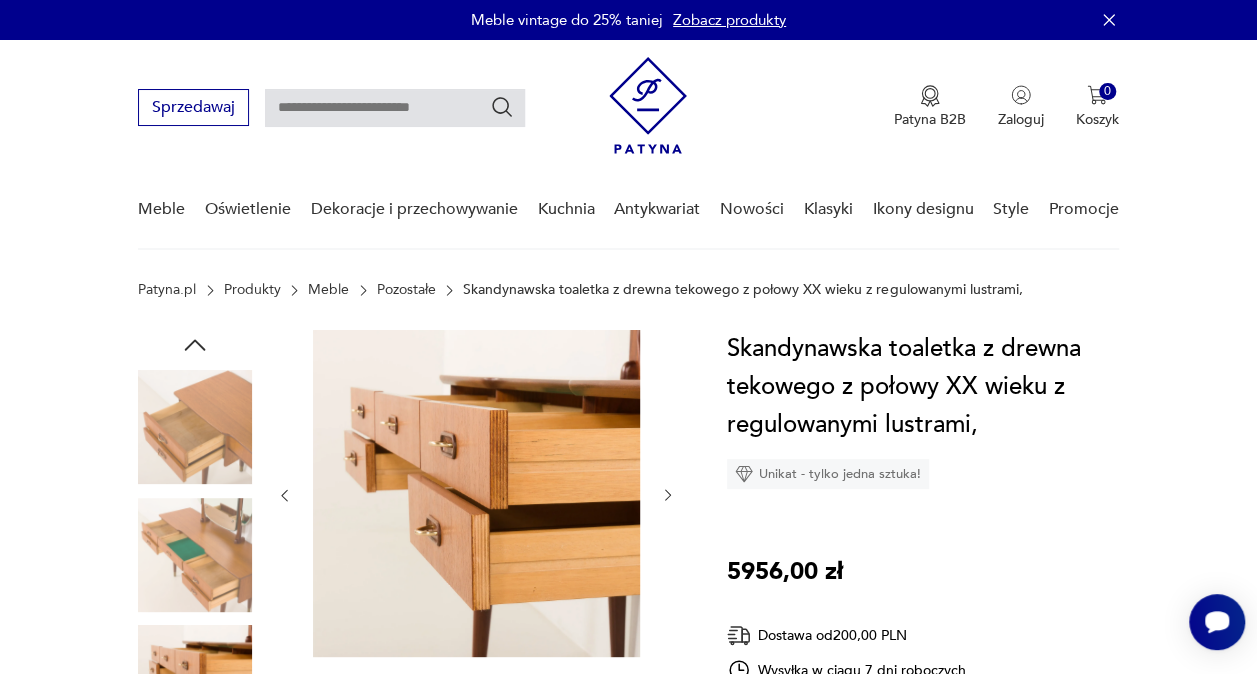 click at bounding box center [195, 427] 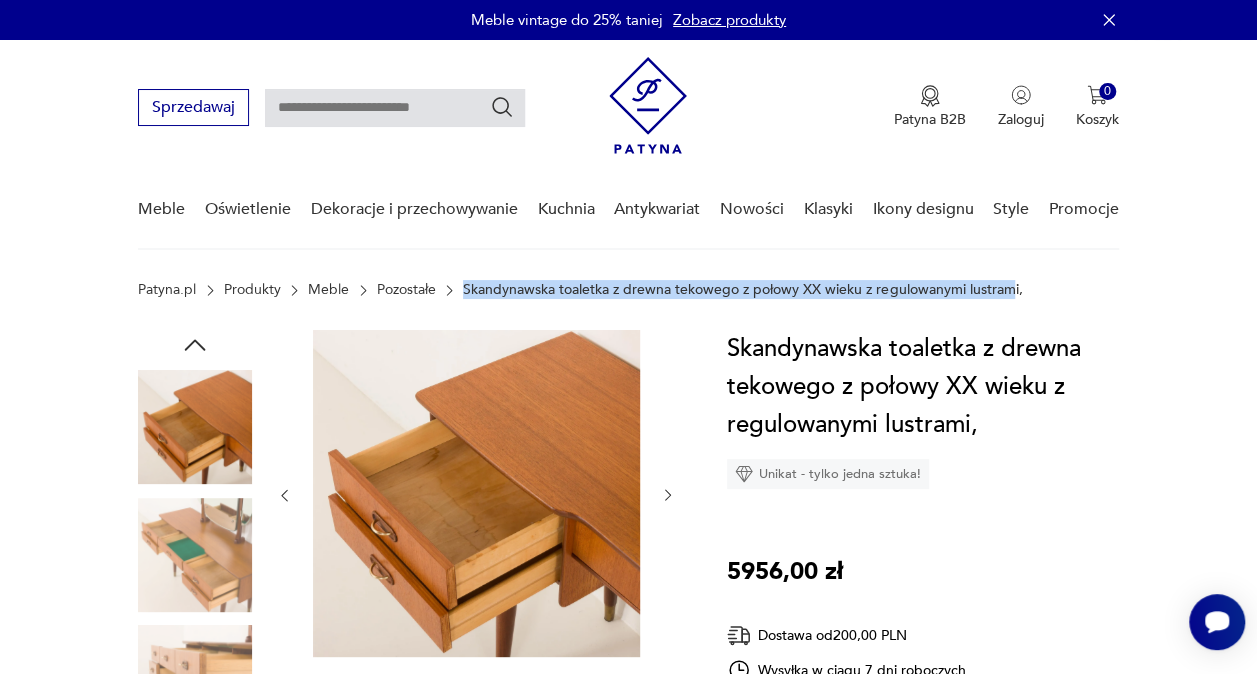 drag, startPoint x: 443, startPoint y: 288, endPoint x: 1010, endPoint y: 287, distance: 567.00085 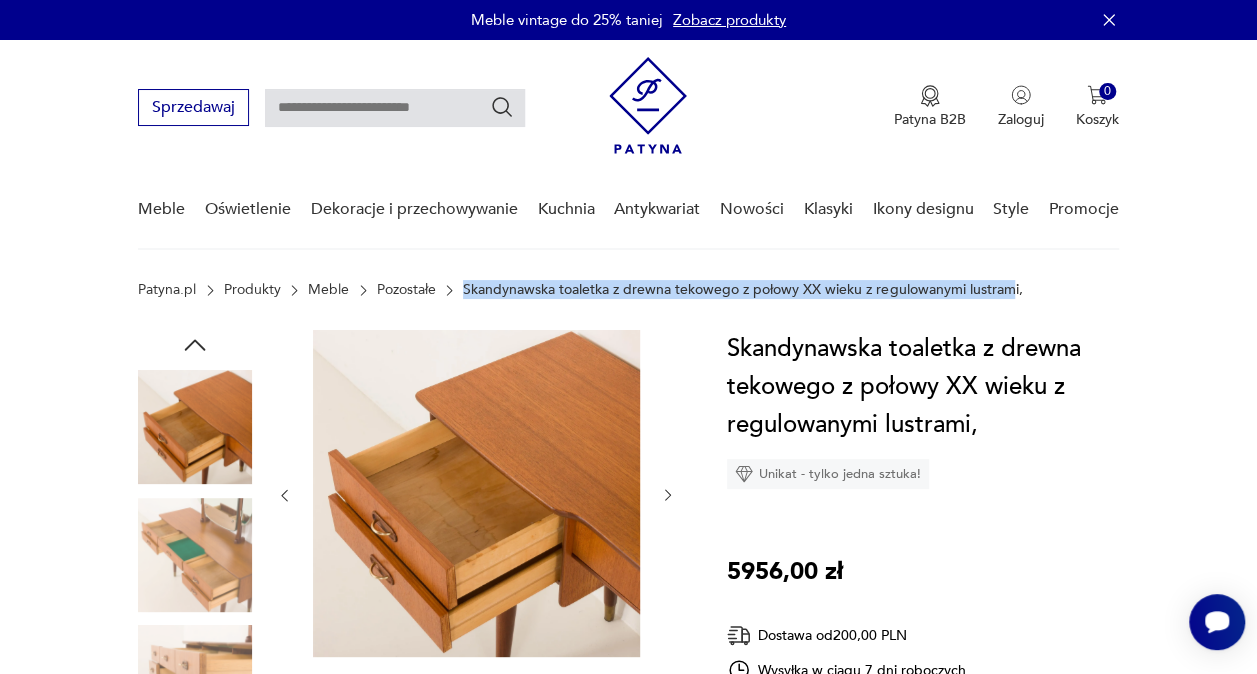 click on "Patyna.pl Produkty Meble Pozostałe Skandynawska toaletka z drewna tekowego z połowy XX wieku z regulowanymi lustrami," at bounding box center (628, 290) 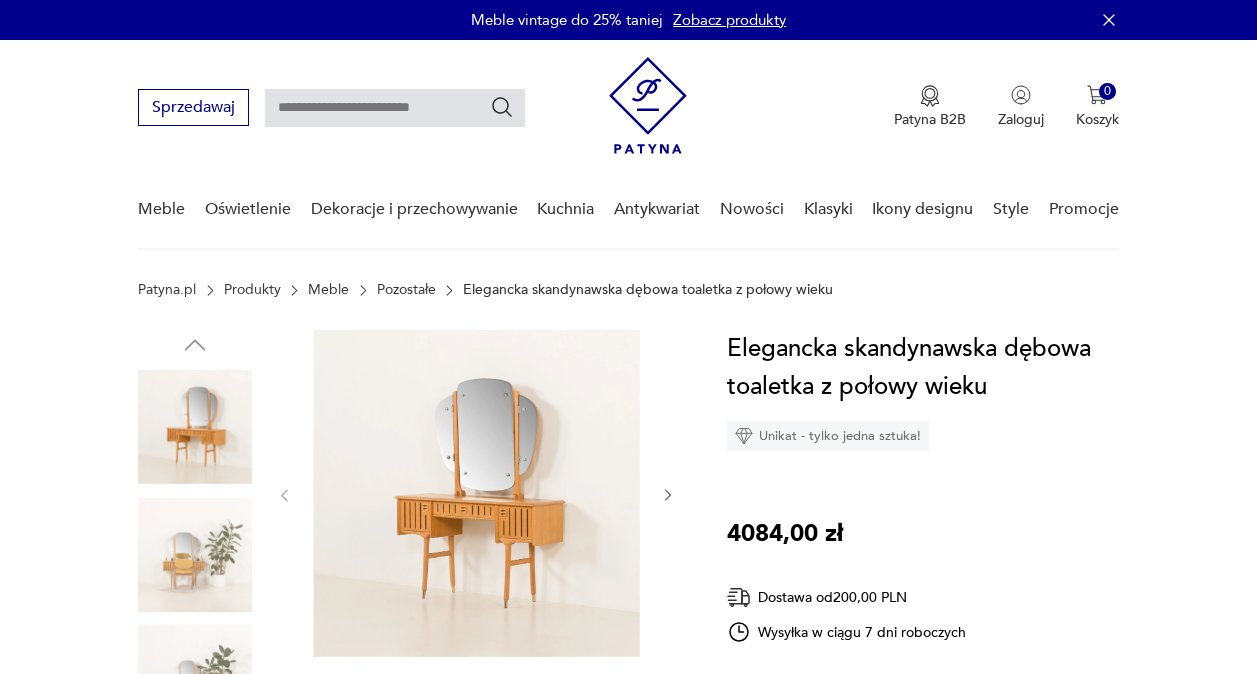 scroll, scrollTop: 0, scrollLeft: 0, axis: both 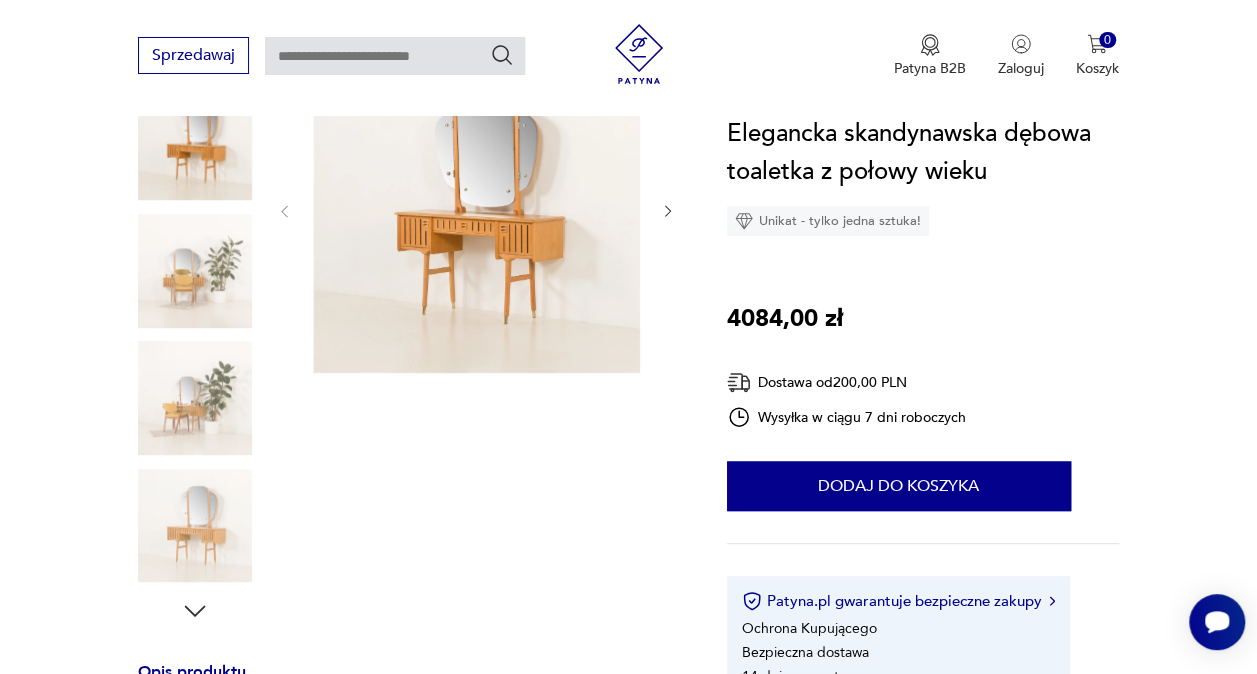 click at bounding box center (195, 271) 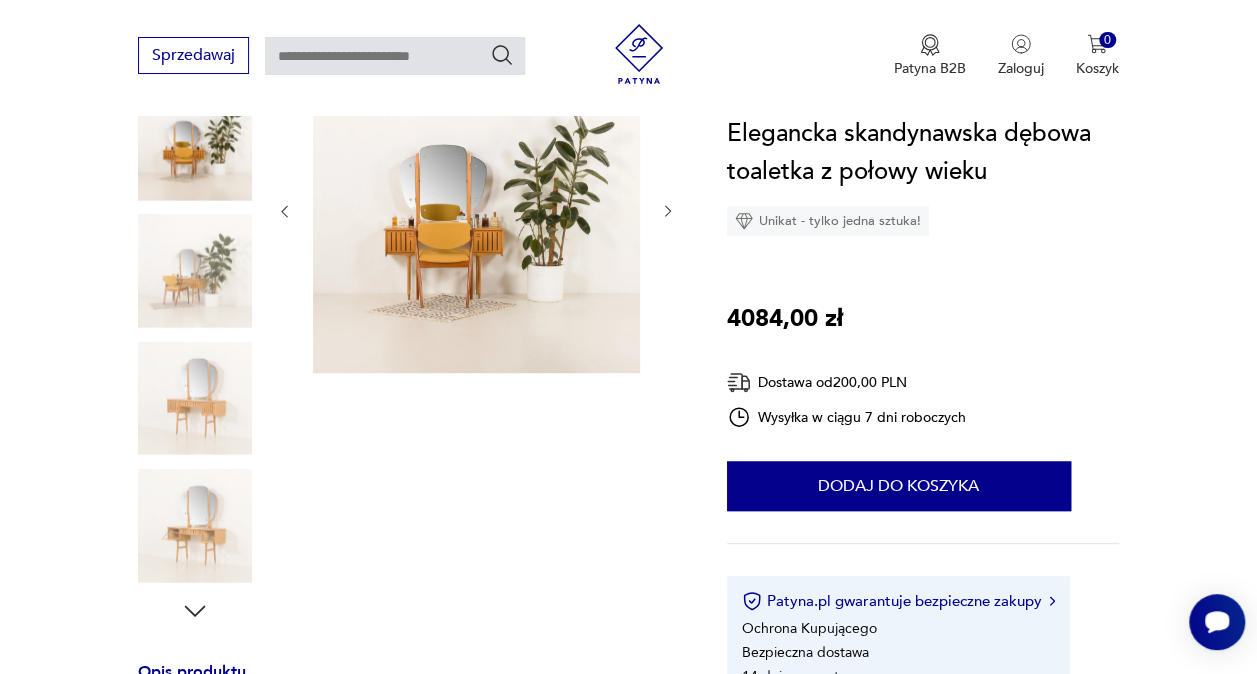 click at bounding box center [195, 398] 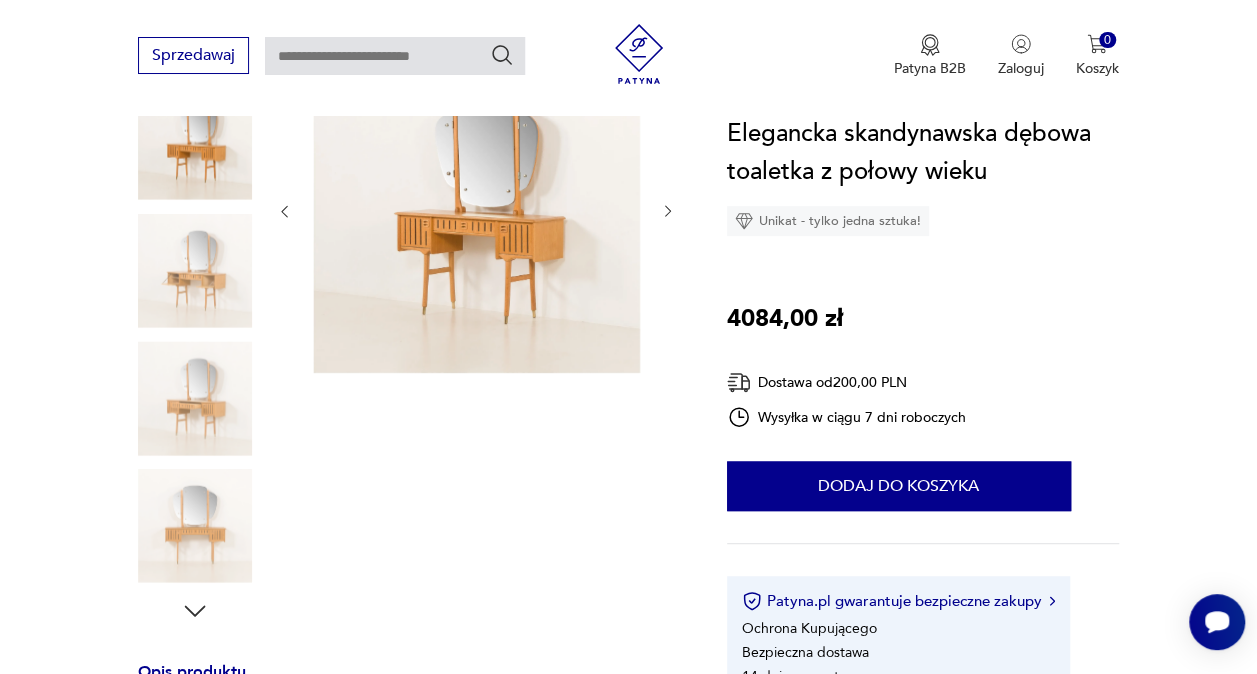 click at bounding box center [195, 398] 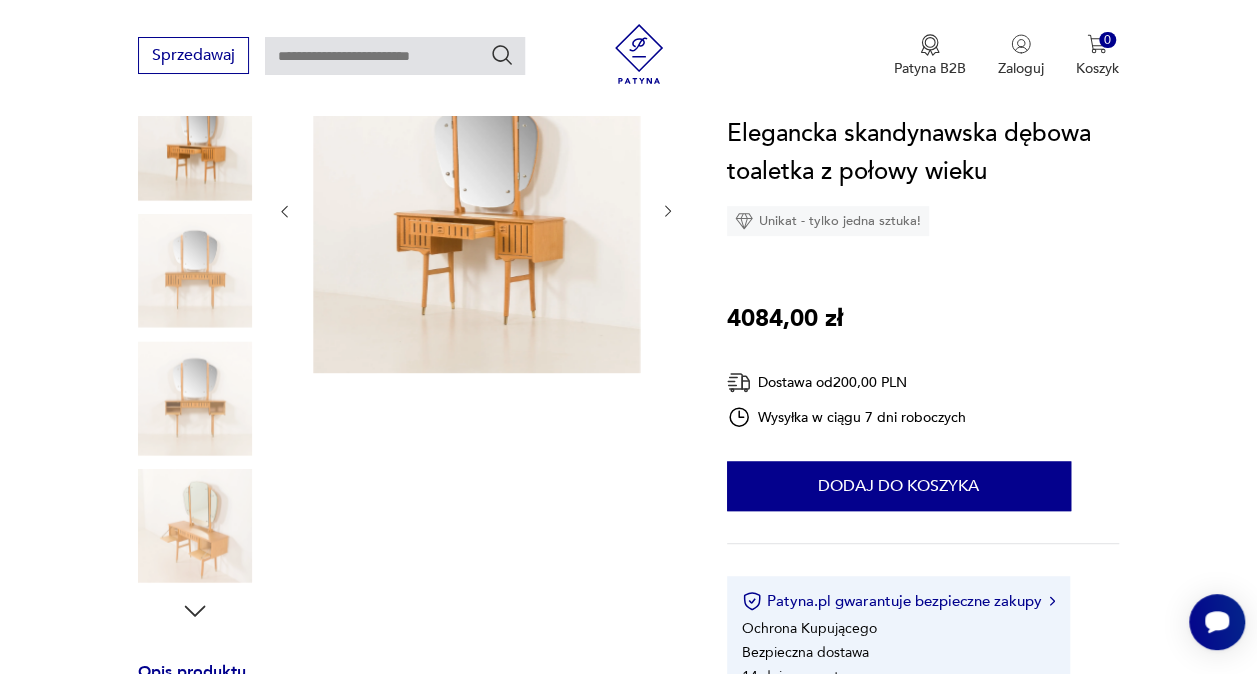 click at bounding box center (195, 398) 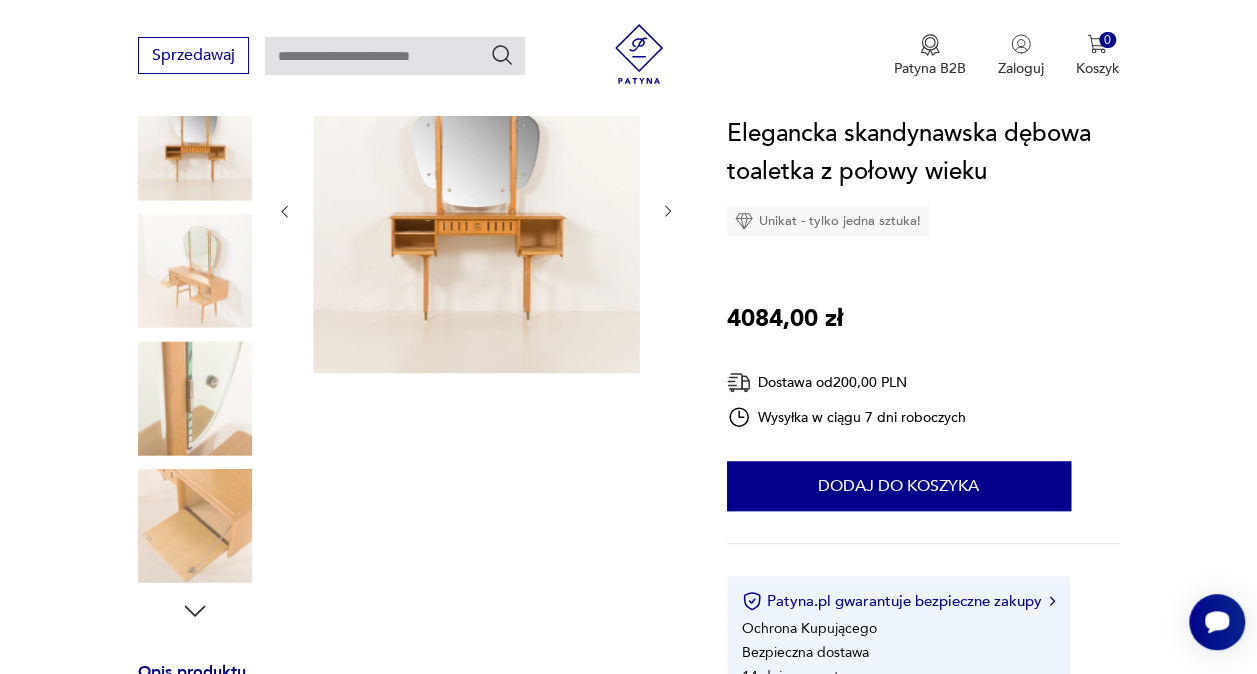 click at bounding box center [195, 398] 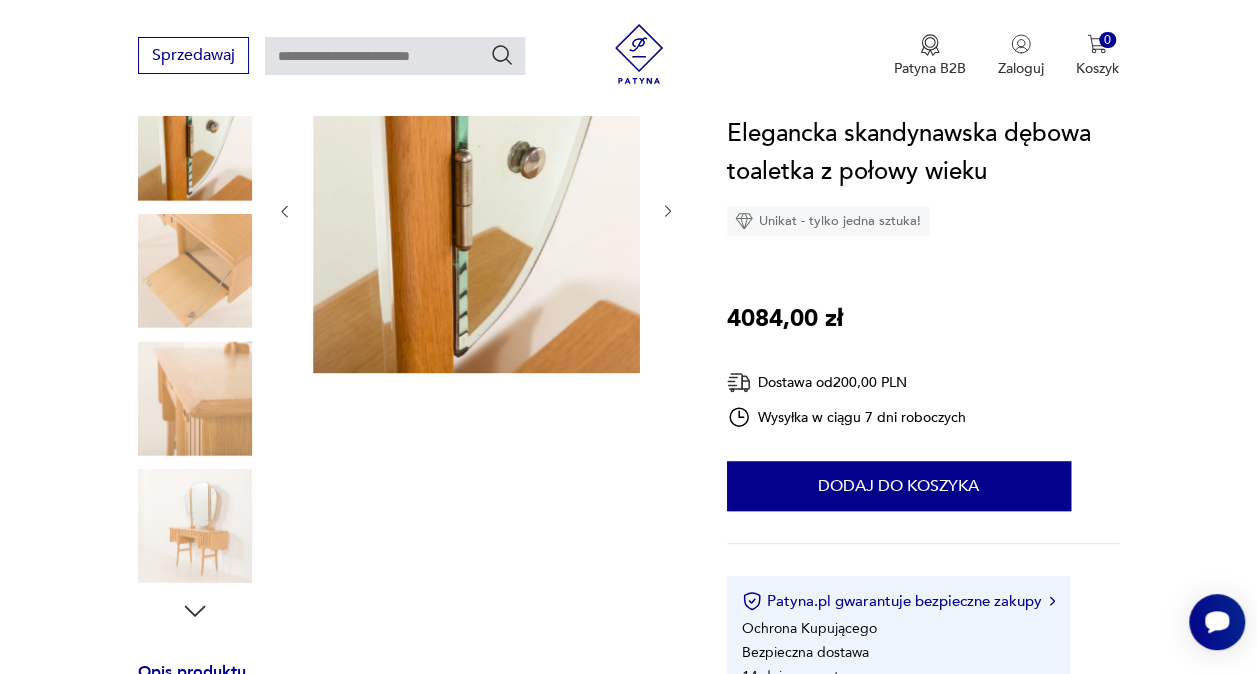click at bounding box center [195, 526] 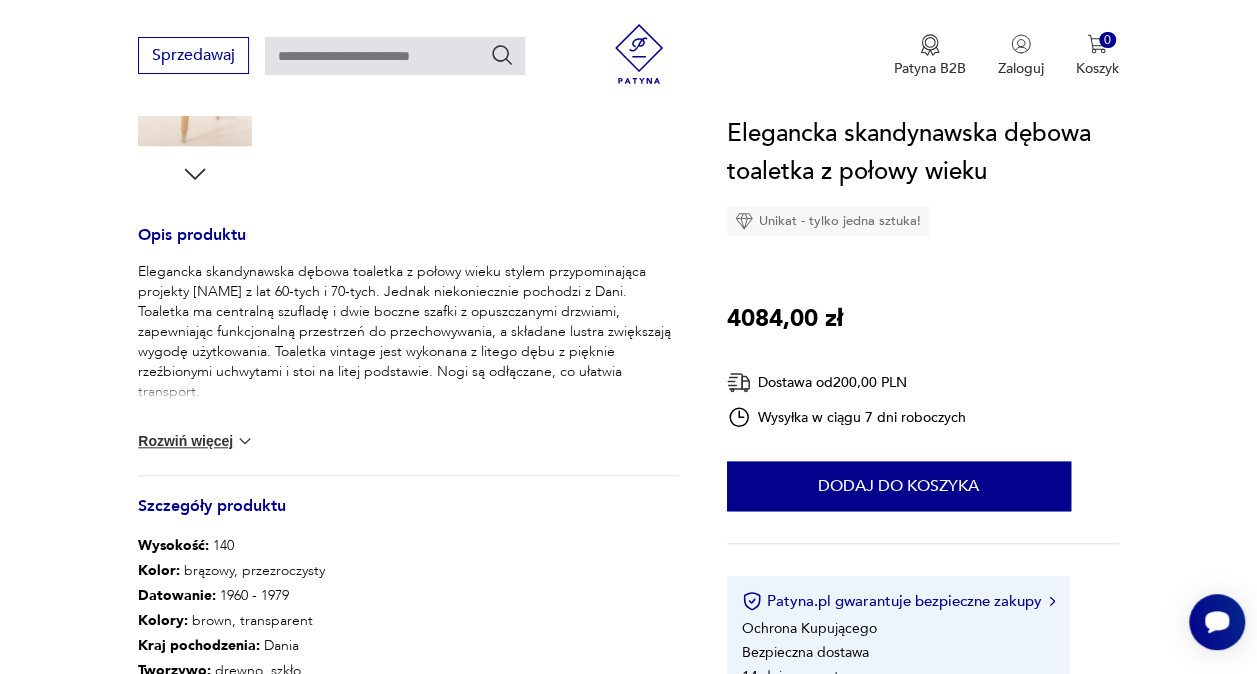 scroll, scrollTop: 0, scrollLeft: 0, axis: both 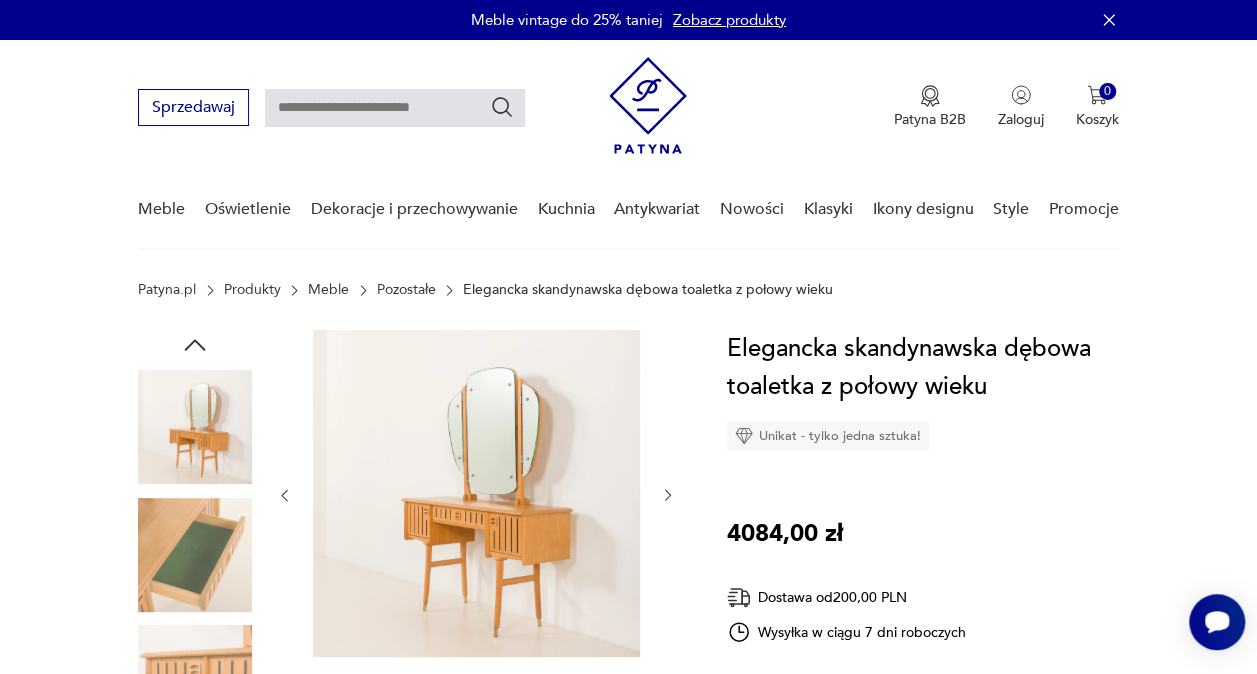 click at bounding box center (395, 108) 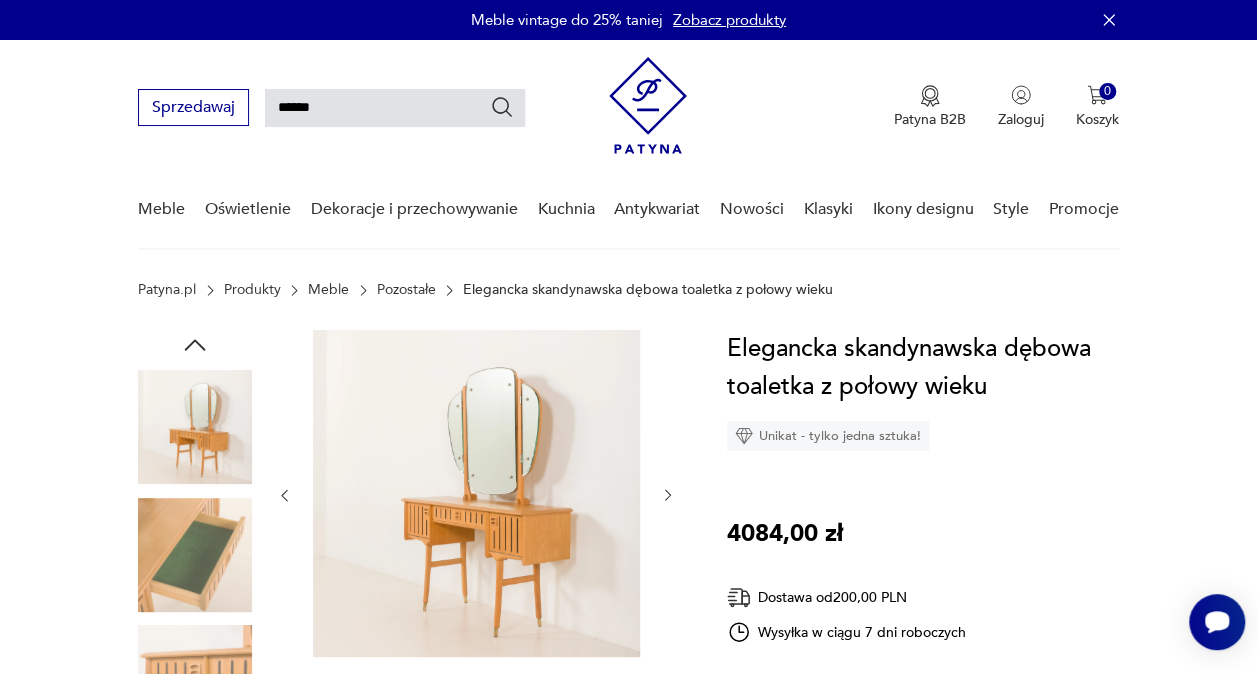 type on "******" 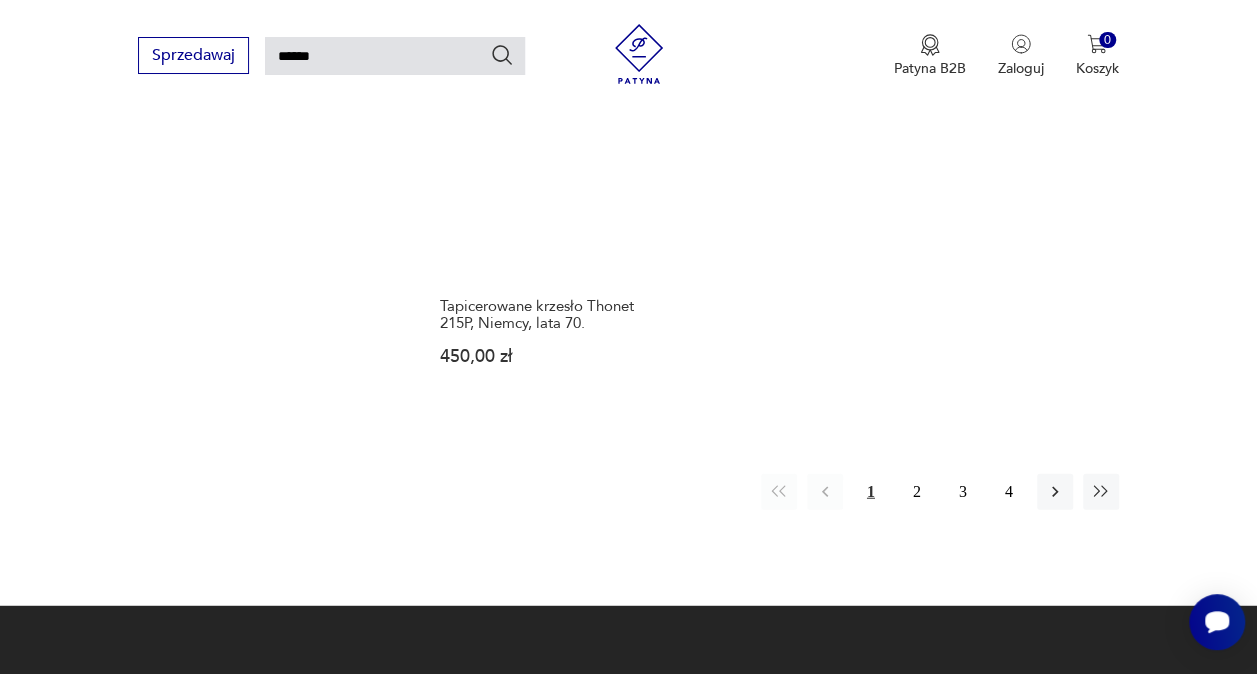 scroll, scrollTop: 2318, scrollLeft: 0, axis: vertical 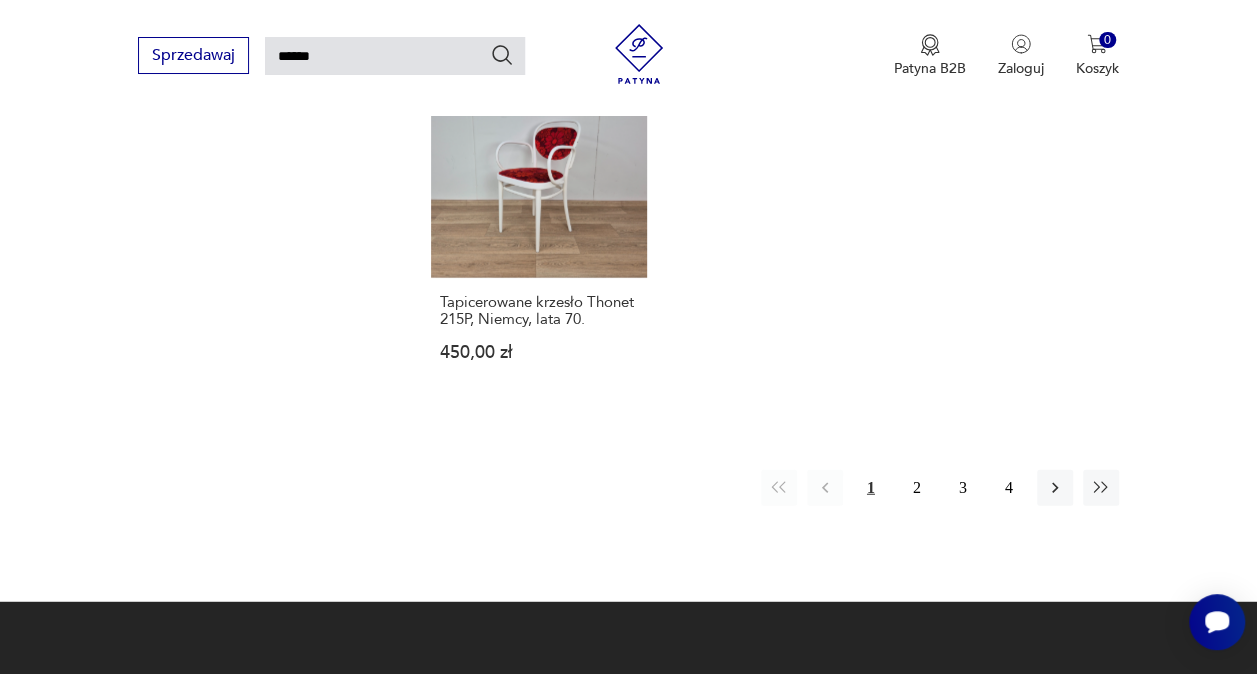 click on "******" at bounding box center (395, 56) 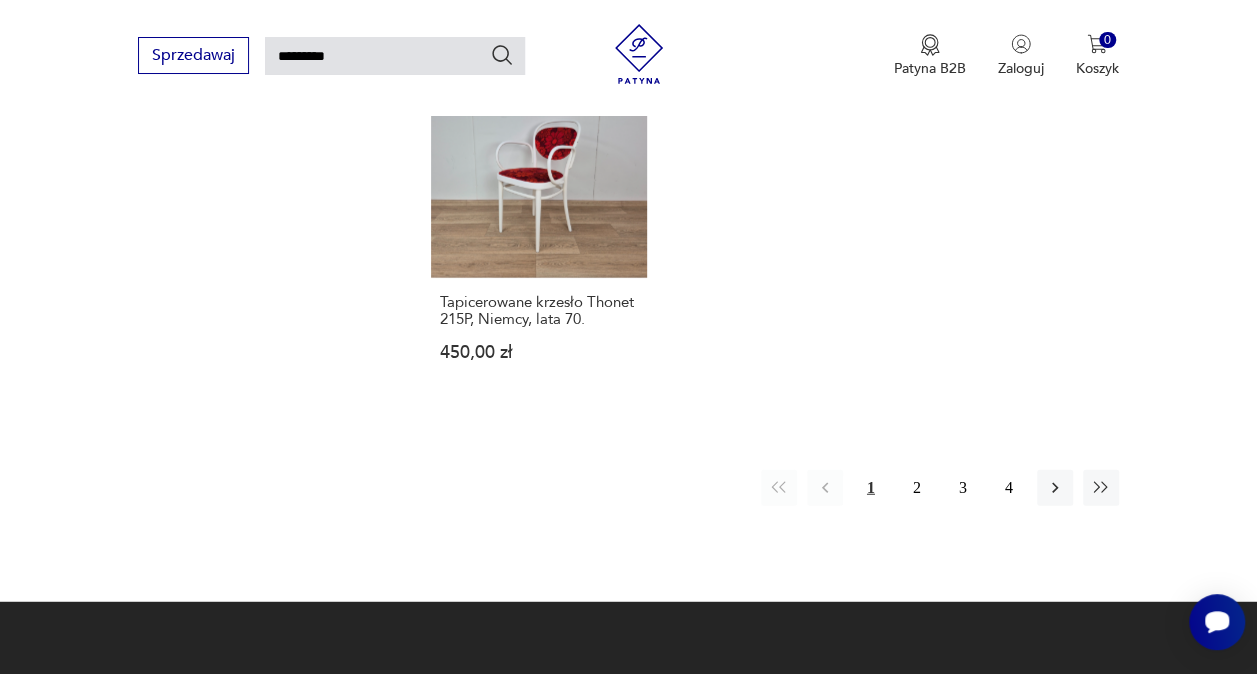 type on "*********" 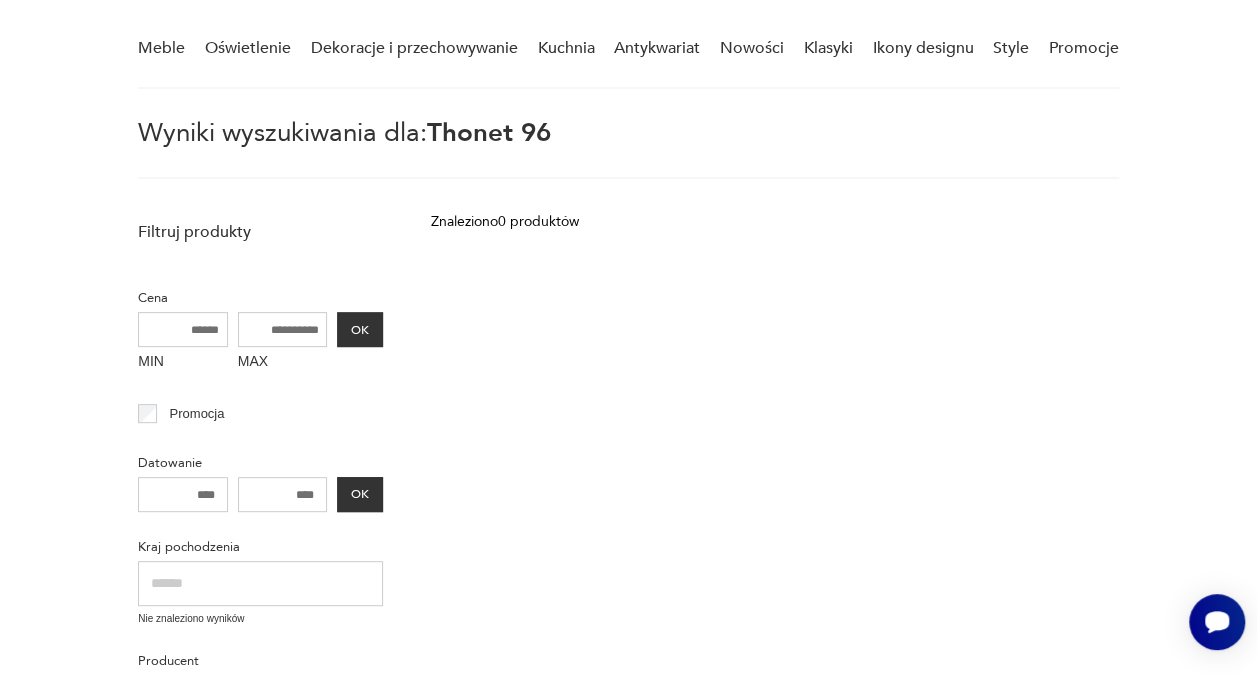 scroll, scrollTop: 72, scrollLeft: 0, axis: vertical 